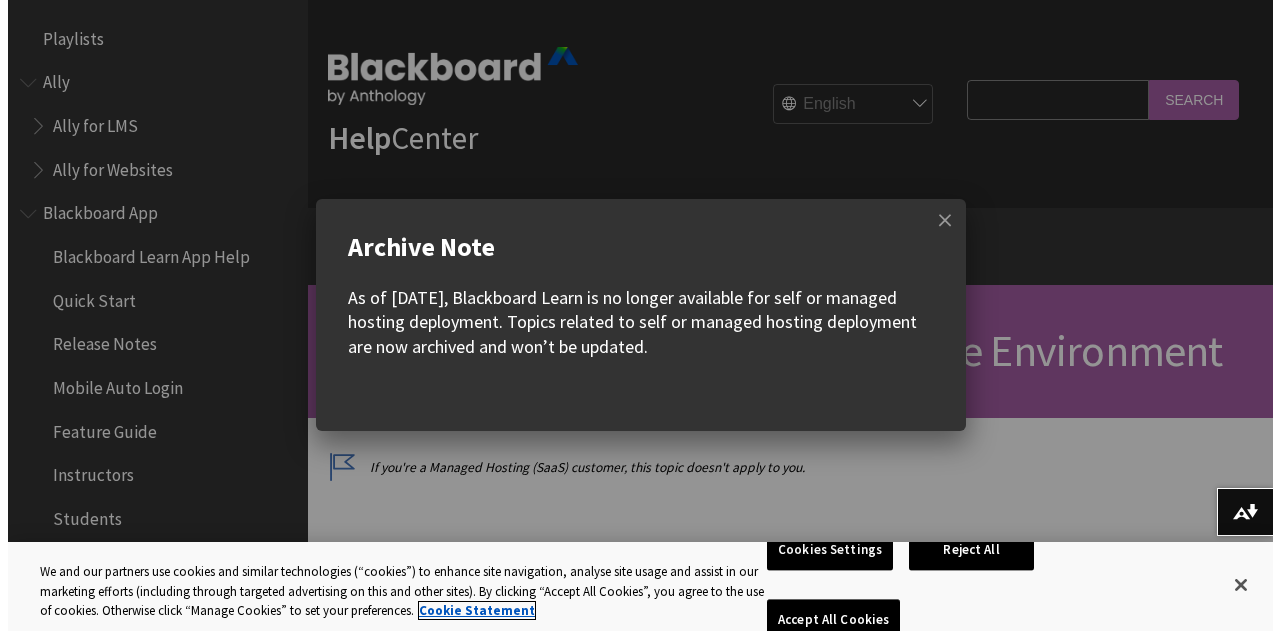 scroll, scrollTop: 0, scrollLeft: 0, axis: both 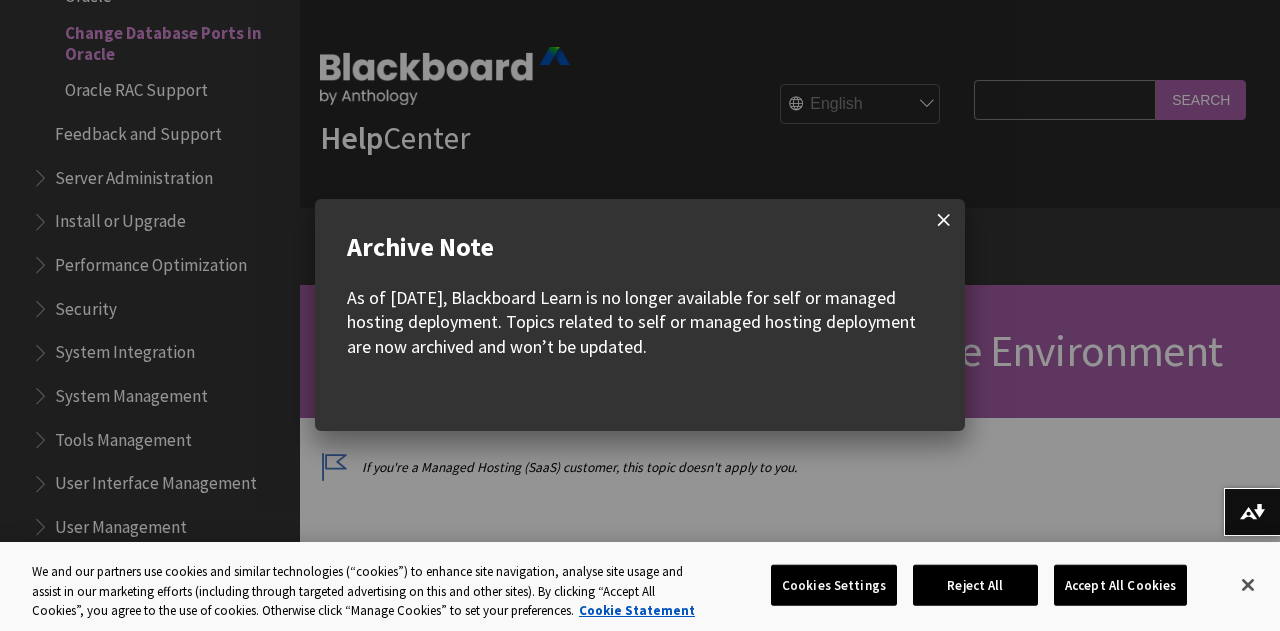click at bounding box center [944, 220] 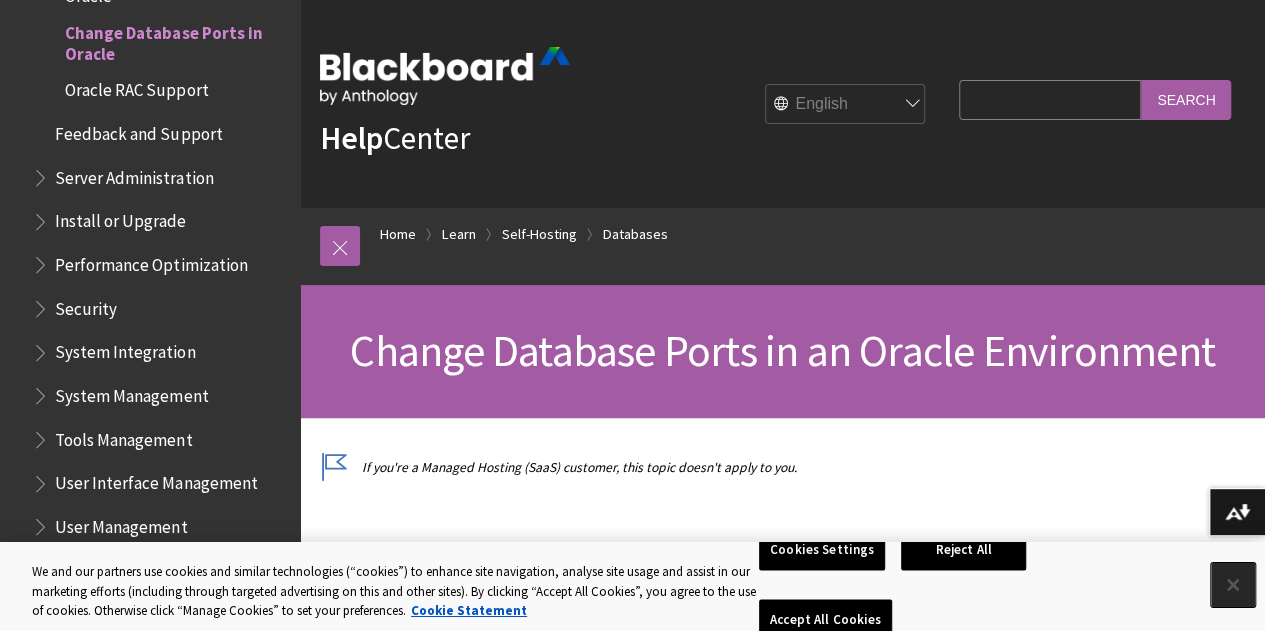 click at bounding box center (1233, 585) 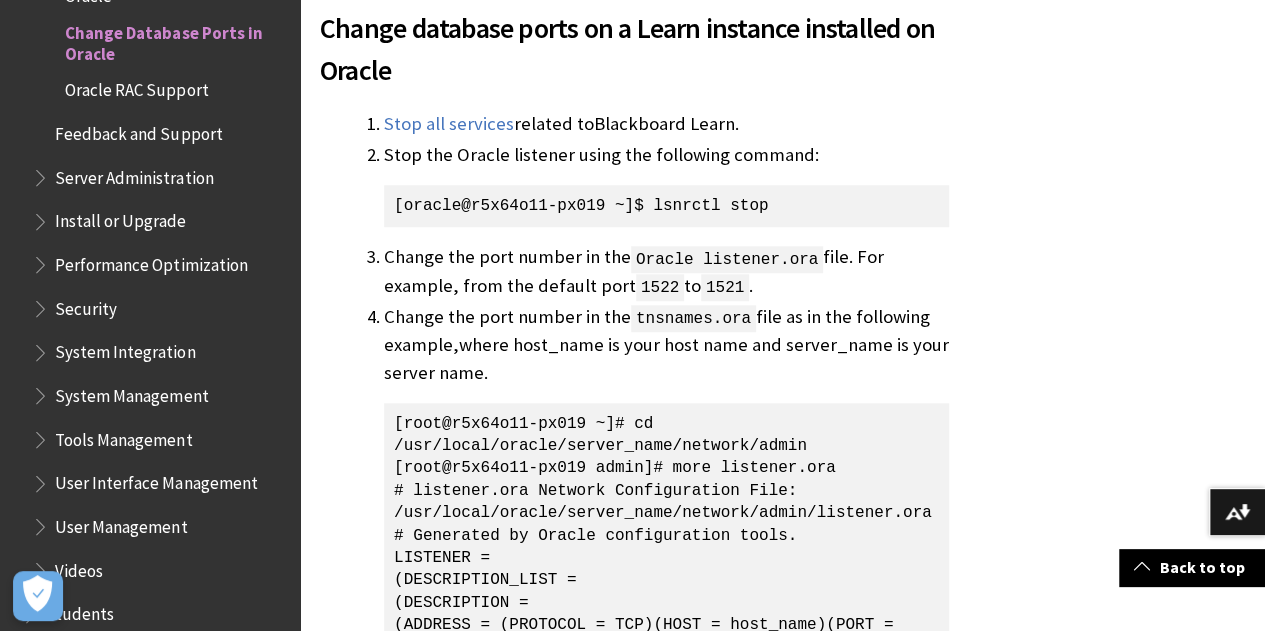 scroll, scrollTop: 700, scrollLeft: 0, axis: vertical 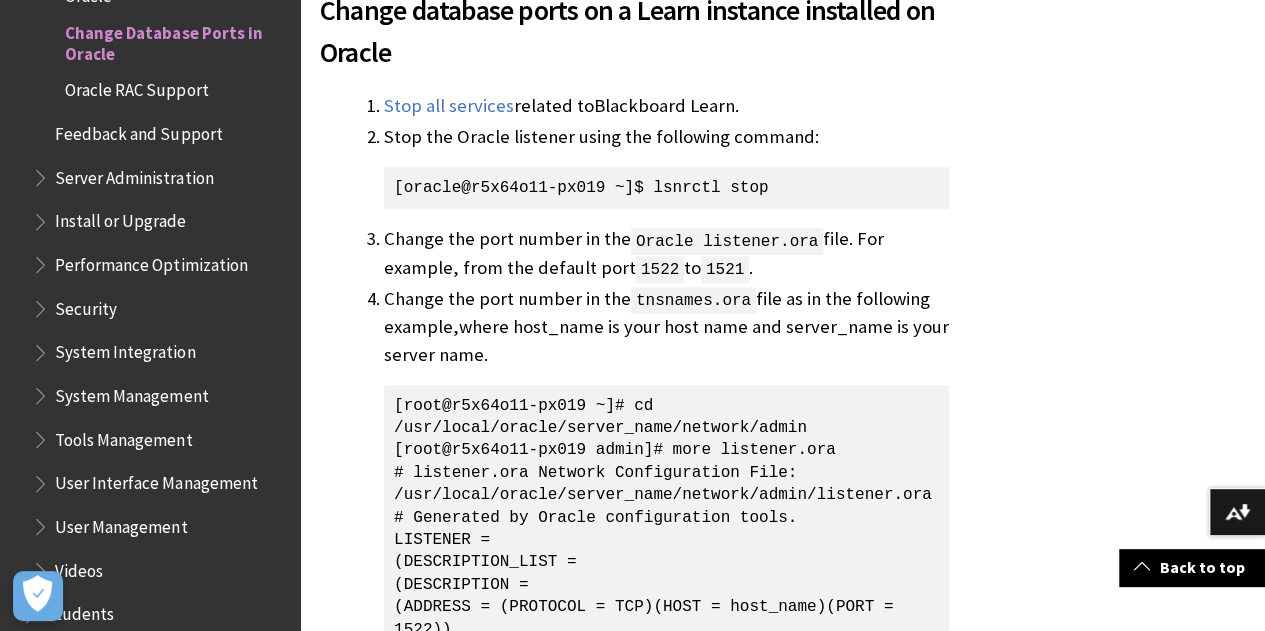 click on "Blackboard Learn" at bounding box center [664, 105] 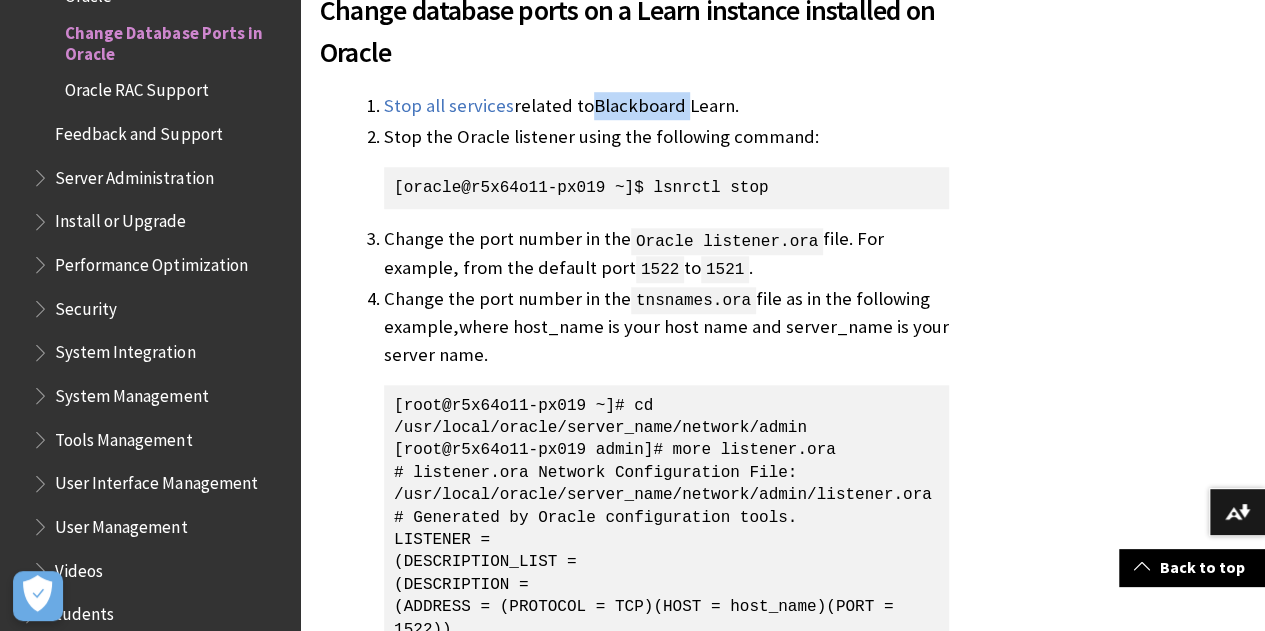 click on "Blackboard Learn" at bounding box center (664, 105) 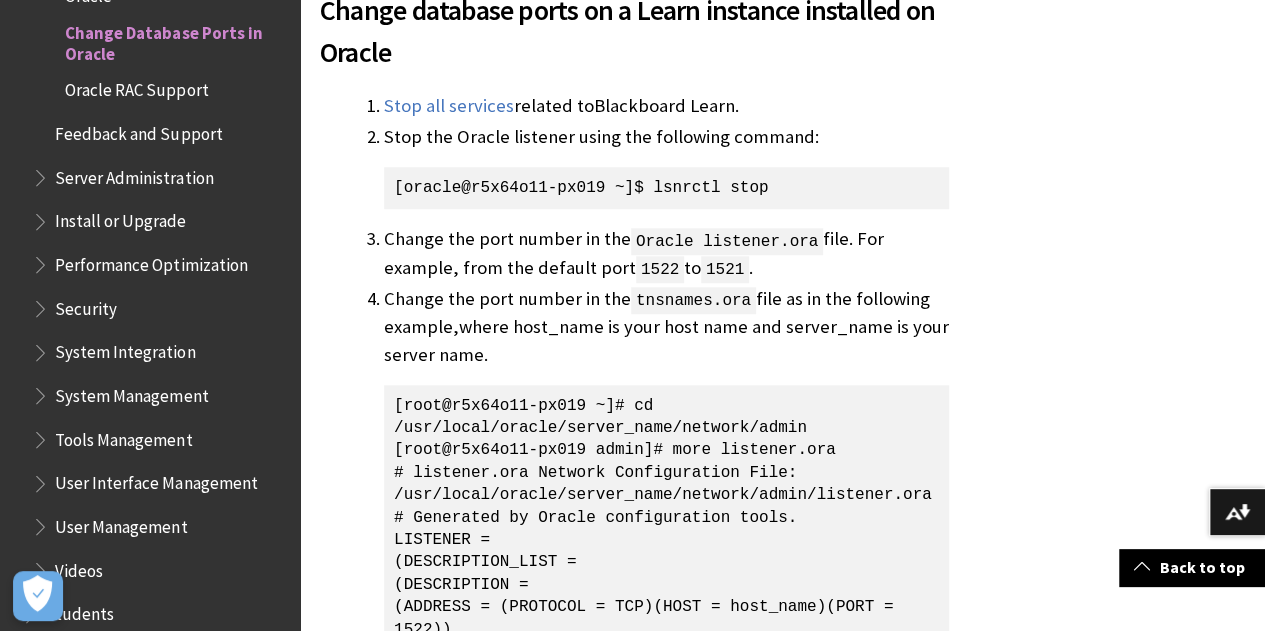 click on "1522" at bounding box center (660, 270) 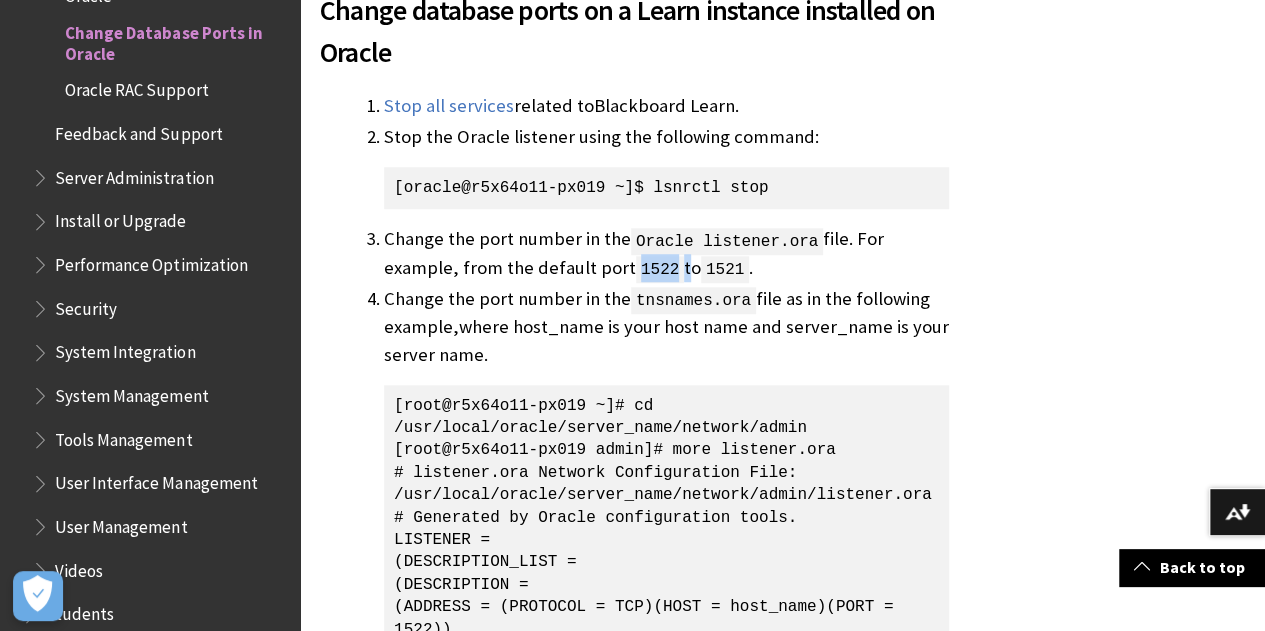click on "1522" at bounding box center (660, 270) 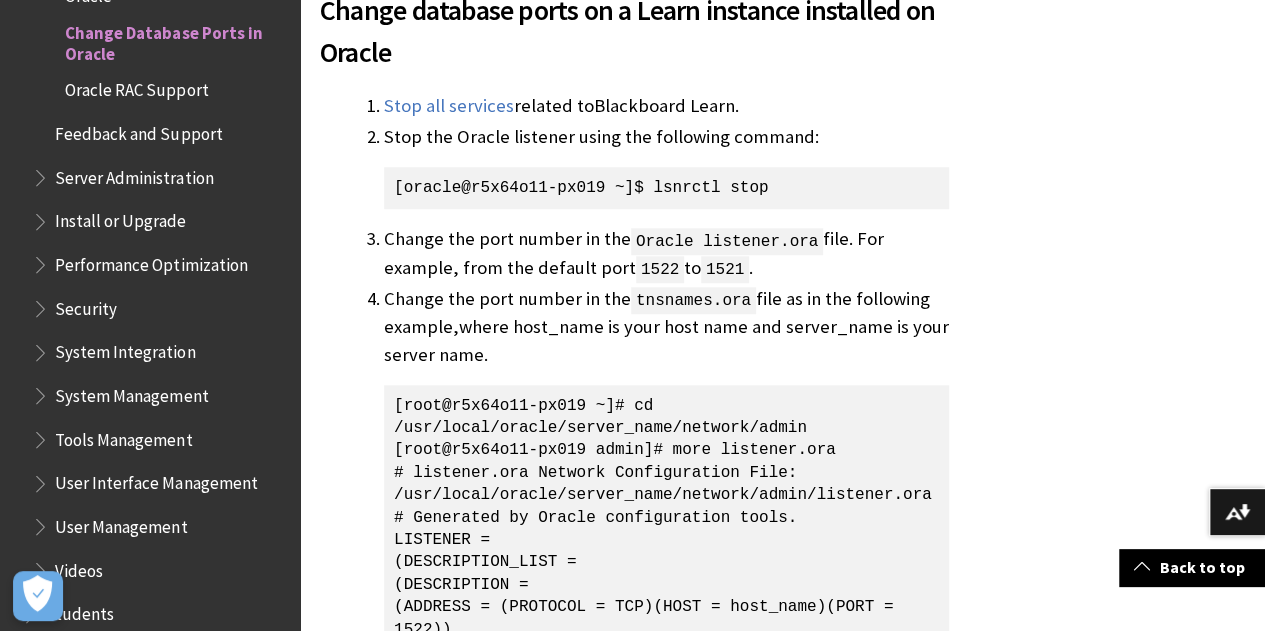click on "1521" at bounding box center (725, 270) 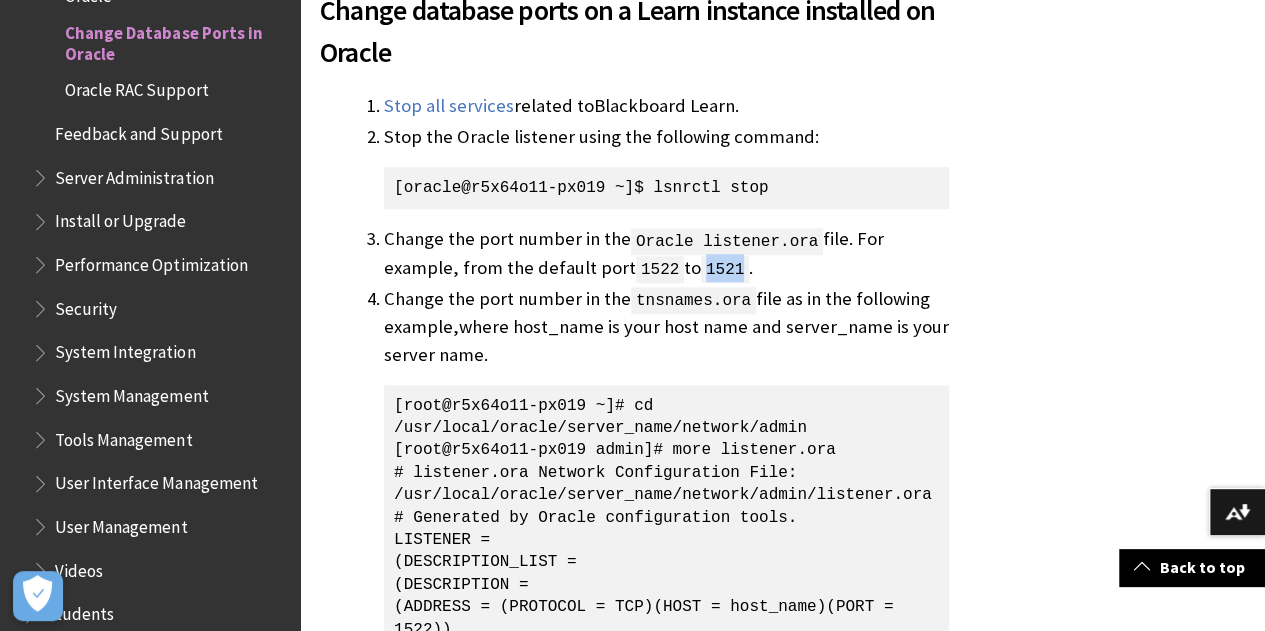 click on "1521" at bounding box center [725, 270] 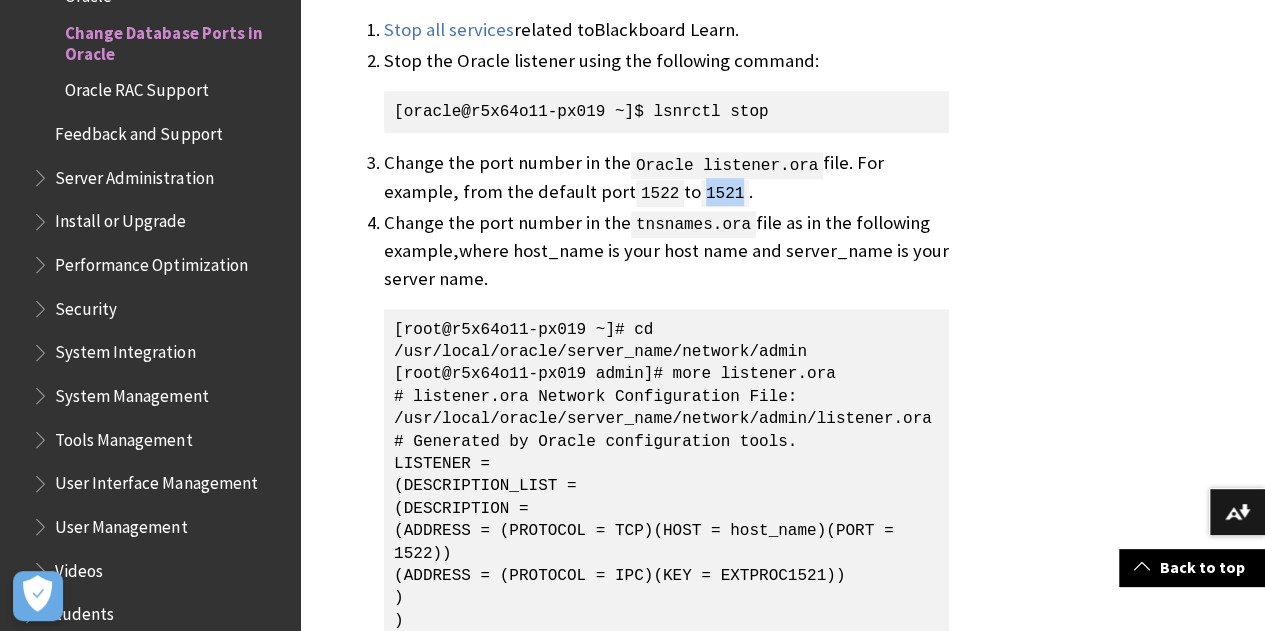 scroll, scrollTop: 800, scrollLeft: 0, axis: vertical 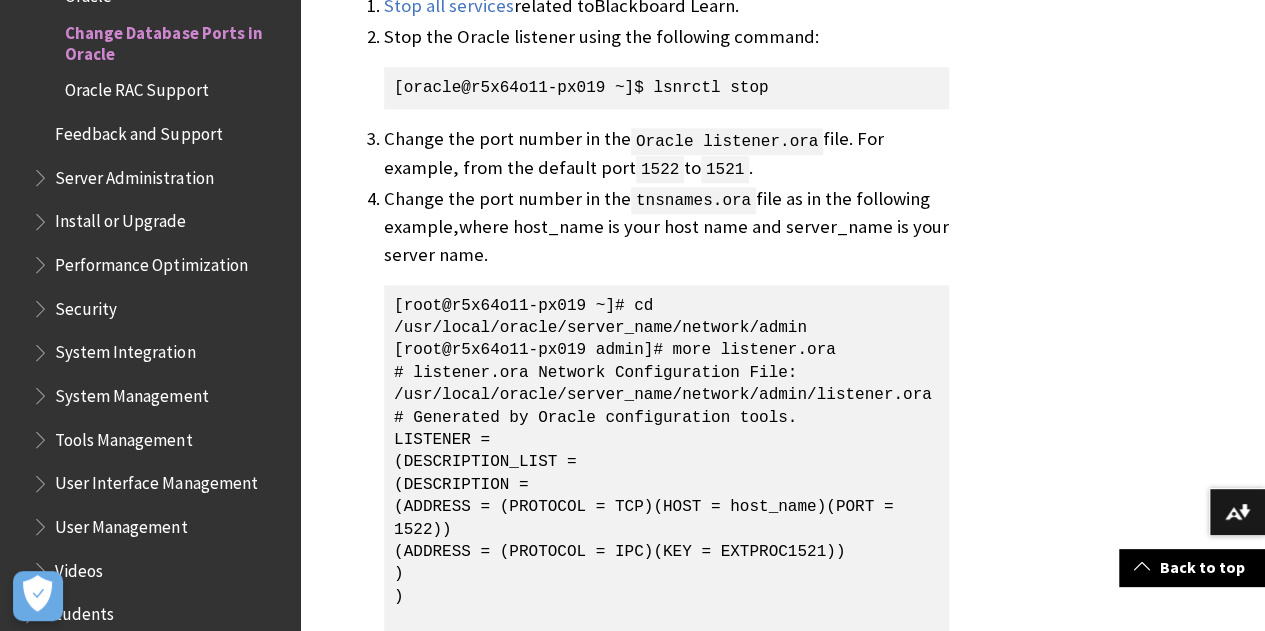 click on "Change the port number in the  tnsnames.ora  file as in the following example,where host_name is your host name and server_name is your server name.
[root@r5x64o11-px019 ~]# cd /usr/local/oracle/server_name/network/admin
[root@r5x64o11-px019 admin]# more listener.ora
# listener.ora Network Configuration File: /usr/local/oracle/server_name/network/admin/listener.ora
# Generated by Oracle configuration tools.
LISTENER =
(DESCRIPTION_LIST =
(DESCRIPTION =
(ADDRESS = (PROTOCOL = TCP)(HOST = host_name)(PORT = 1522))
(ADDRESS = (PROTOCOL = IPC)(KEY = EXTPROC1521))
)
)
[root@r5x64o11-px019 admin]# more tnsnames.ora
# tnsnames.ora Network Configuration File: /usr/local/oracle/server_name/network/admin/tnsnames.ora
# Generated by Oracle configuration tools.
ENG11R1 =
(DESCRIPTION =
(ADDRESS = (PROTOCOL = TCP)(HOST = host_name)(PORT = 1522))
(CONNECT_DATA =
(SERVER = DEDICATED)
(SERVICE_NAME = ENG11R1)
)
)" at bounding box center (666, 569) 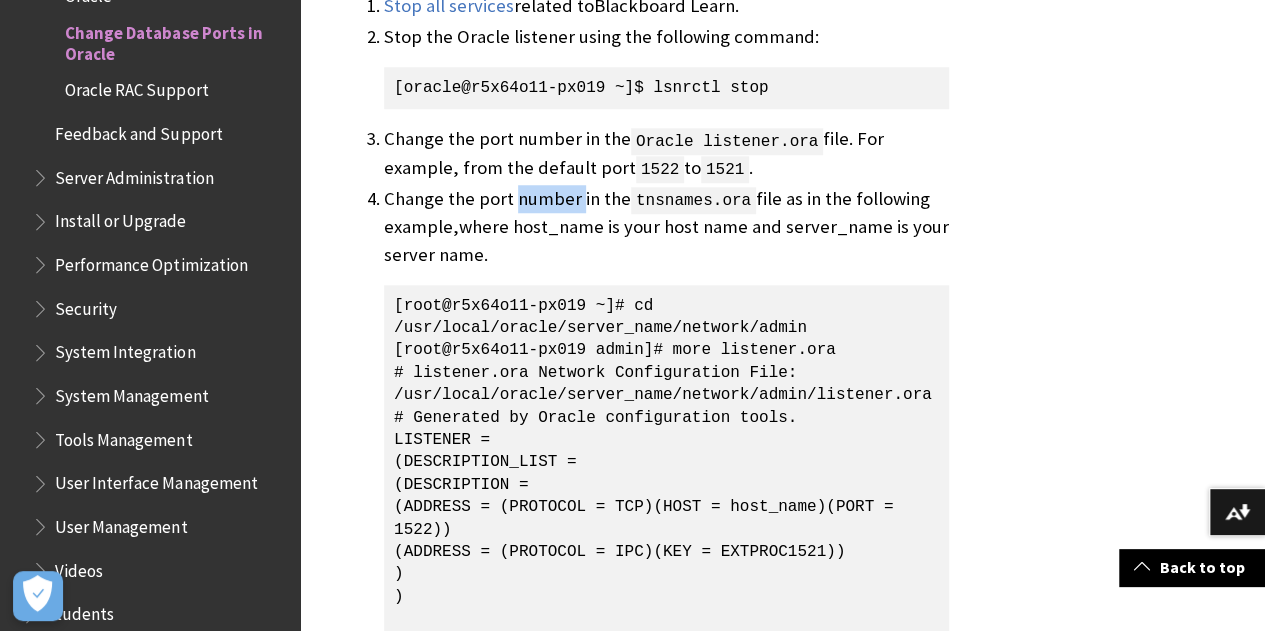 click on "Change the port number in the  tnsnames.ora  file as in the following example,where host_name is your host name and server_name is your server name.
[root@r5x64o11-px019 ~]# cd /usr/local/oracle/server_name/network/admin
[root@r5x64o11-px019 admin]# more listener.ora
# listener.ora Network Configuration File: /usr/local/oracle/server_name/network/admin/listener.ora
# Generated by Oracle configuration tools.
LISTENER =
(DESCRIPTION_LIST =
(DESCRIPTION =
(ADDRESS = (PROTOCOL = TCP)(HOST = host_name)(PORT = 1522))
(ADDRESS = (PROTOCOL = IPC)(KEY = EXTPROC1521))
)
)
[root@r5x64o11-px019 admin]# more tnsnames.ora
# tnsnames.ora Network Configuration File: /usr/local/oracle/server_name/network/admin/tnsnames.ora
# Generated by Oracle configuration tools.
ENG11R1 =
(DESCRIPTION =
(ADDRESS = (PROTOCOL = TCP)(HOST = host_name)(PORT = 1522))
(CONNECT_DATA =
(SERVER = DEDICATED)
(SERVICE_NAME = ENG11R1)
)
)" at bounding box center (666, 569) 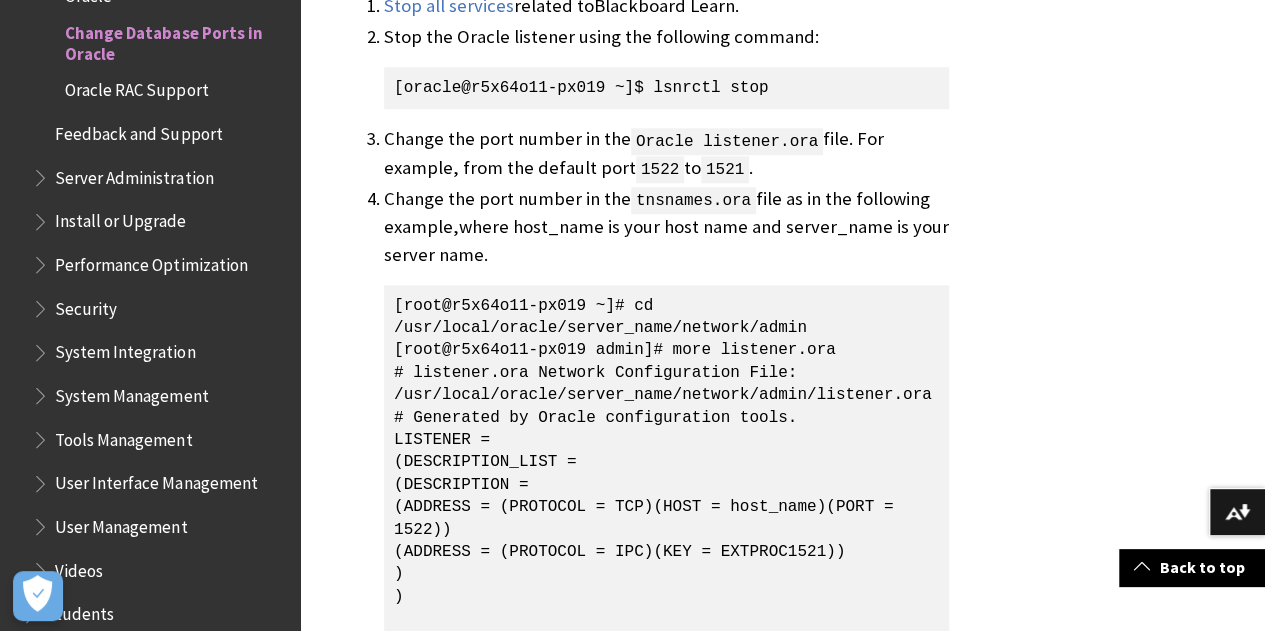 click on "tnsnames.ora" at bounding box center [693, 201] 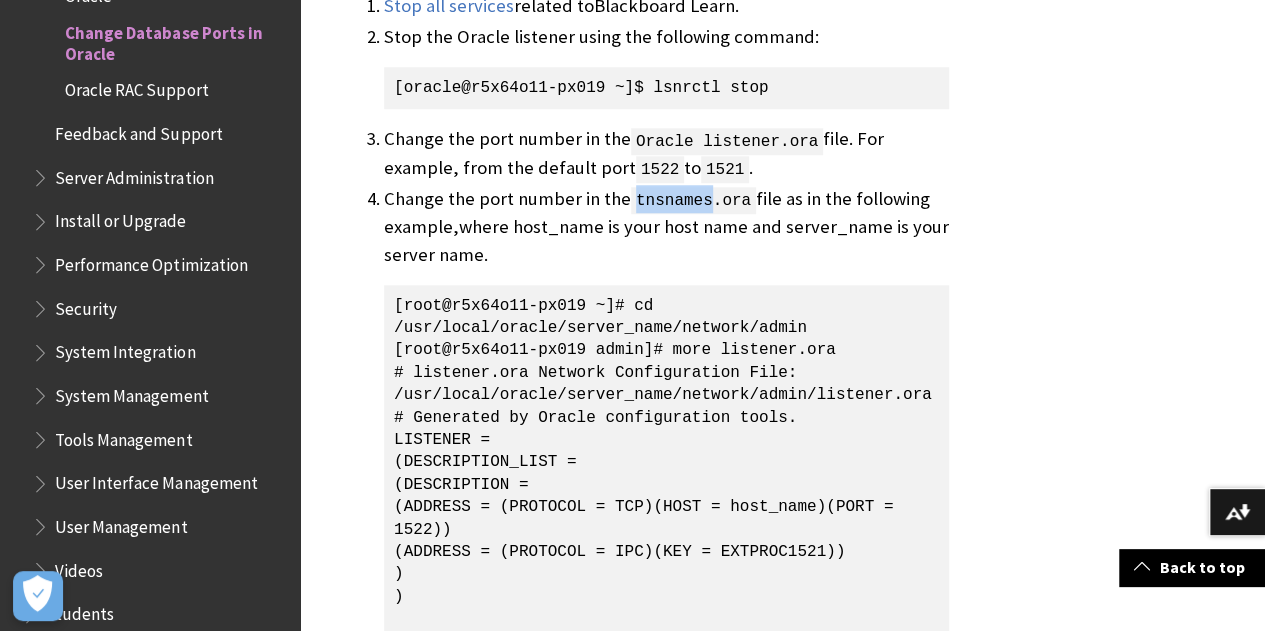 click on "tnsnames.ora" at bounding box center (693, 201) 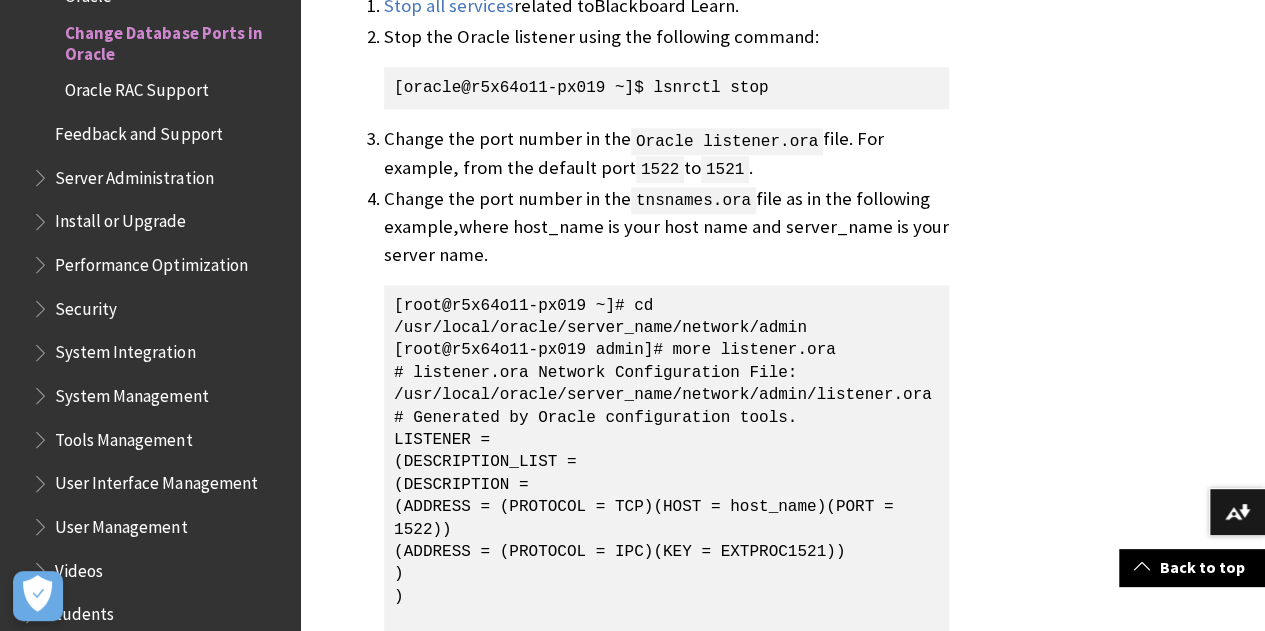 click on "tnsnames.ora" at bounding box center (693, 201) 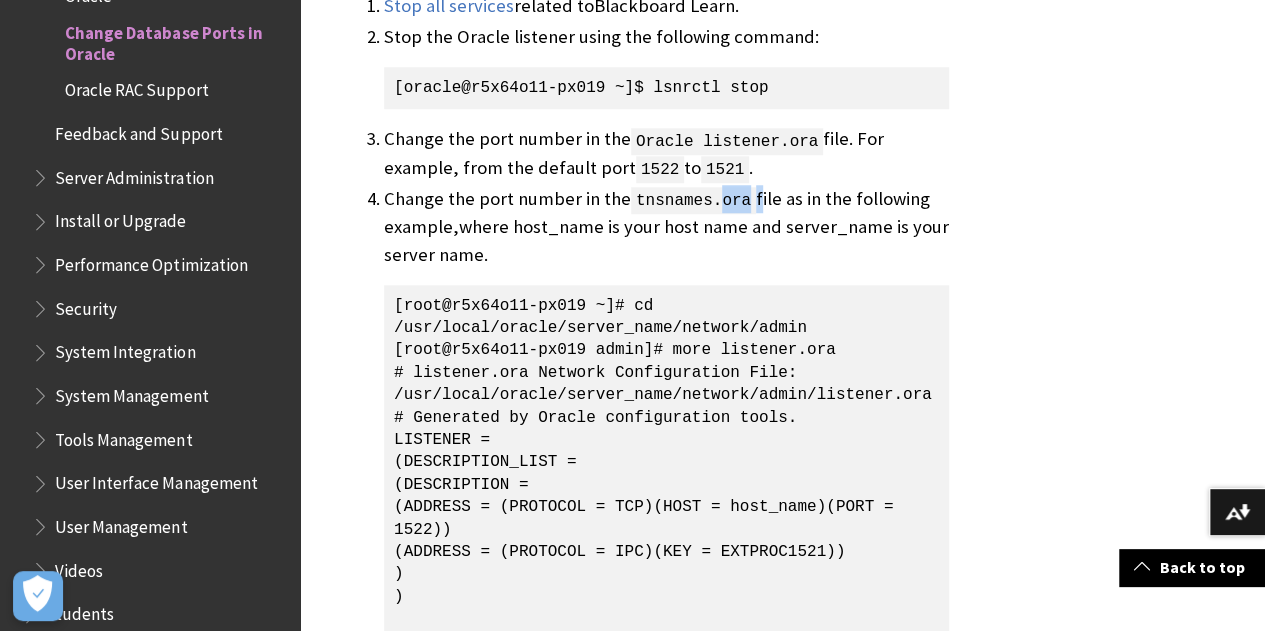 click on "tnsnames.ora" at bounding box center [693, 201] 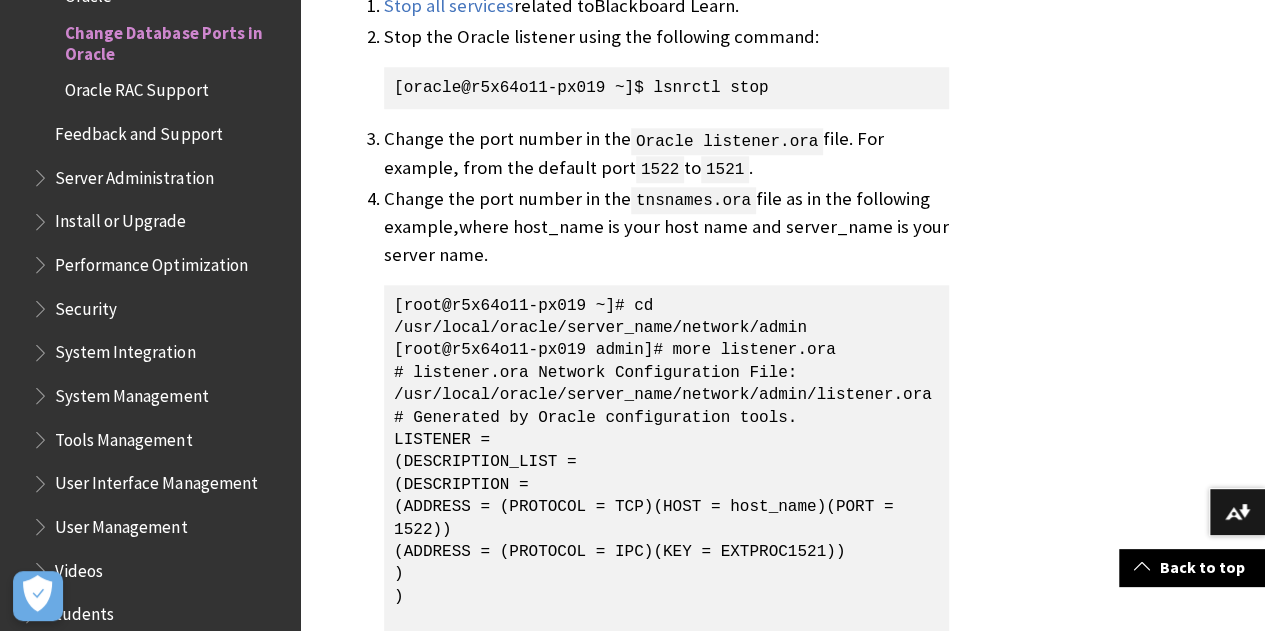 click on "Change the port number in the  tnsnames.ora  file as in the following example,where host_name is your host name and server_name is your server name.
[root@r5x64o11-px019 ~]# cd /usr/local/oracle/server_name/network/admin
[root@r5x64o11-px019 admin]# more listener.ora
# listener.ora Network Configuration File: /usr/local/oracle/server_name/network/admin/listener.ora
# Generated by Oracle configuration tools.
LISTENER =
(DESCRIPTION_LIST =
(DESCRIPTION =
(ADDRESS = (PROTOCOL = TCP)(HOST = host_name)(PORT = 1522))
(ADDRESS = (PROTOCOL = IPC)(KEY = EXTPROC1521))
)
)
[root@r5x64o11-px019 admin]# more tnsnames.ora
# tnsnames.ora Network Configuration File: /usr/local/oracle/server_name/network/admin/tnsnames.ora
# Generated by Oracle configuration tools.
ENG11R1 =
(DESCRIPTION =
(ADDRESS = (PROTOCOL = TCP)(HOST = host_name)(PORT = 1522))
(CONNECT_DATA =
(SERVER = DEDICATED)
(SERVICE_NAME = ENG11R1)
)
)" at bounding box center (666, 569) 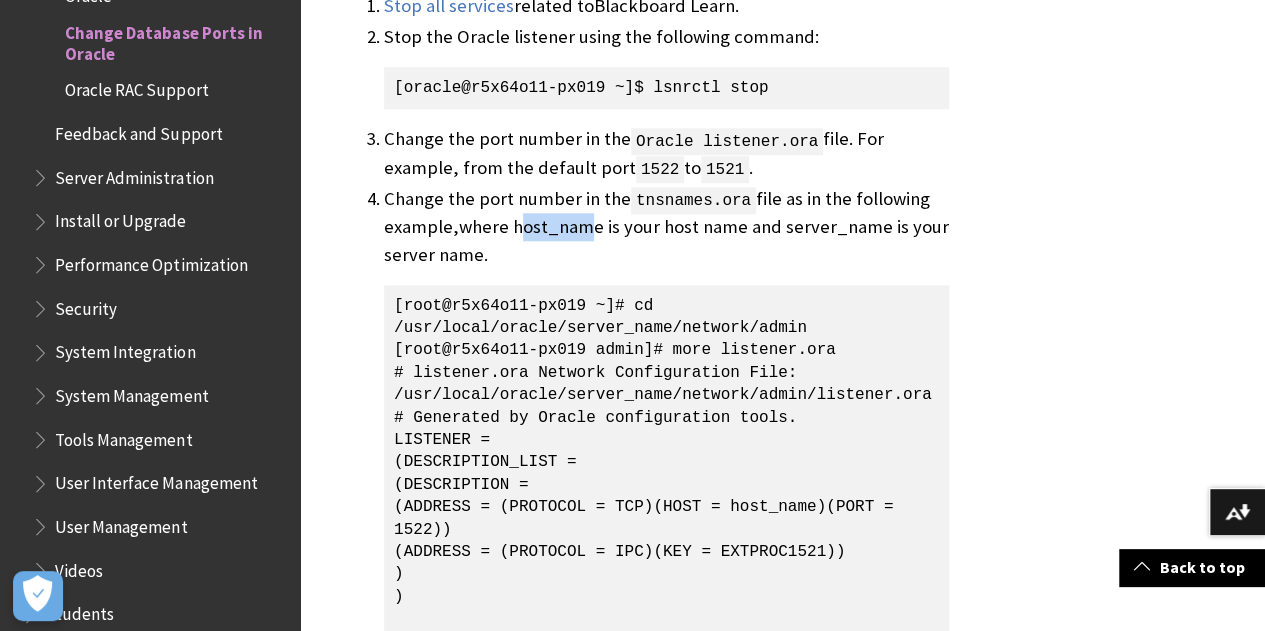 drag, startPoint x: 505, startPoint y: 225, endPoint x: 576, endPoint y: 225, distance: 71 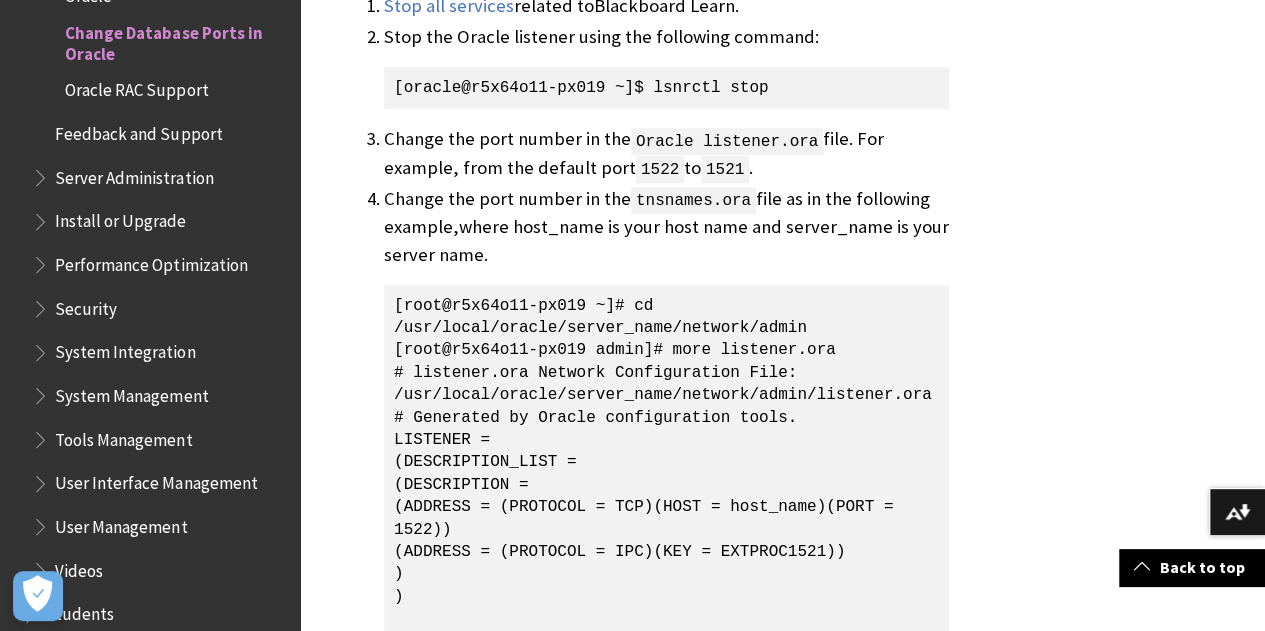 click on "tnsnames.ora" at bounding box center (693, 201) 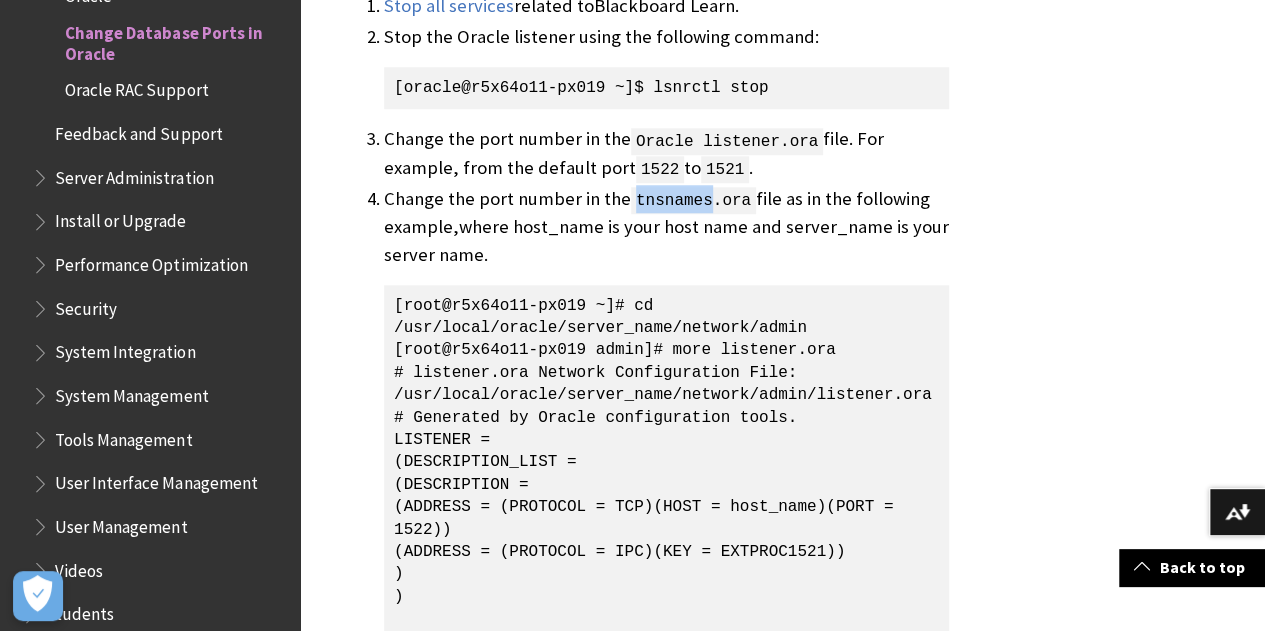 click on "tnsnames.ora" at bounding box center (693, 201) 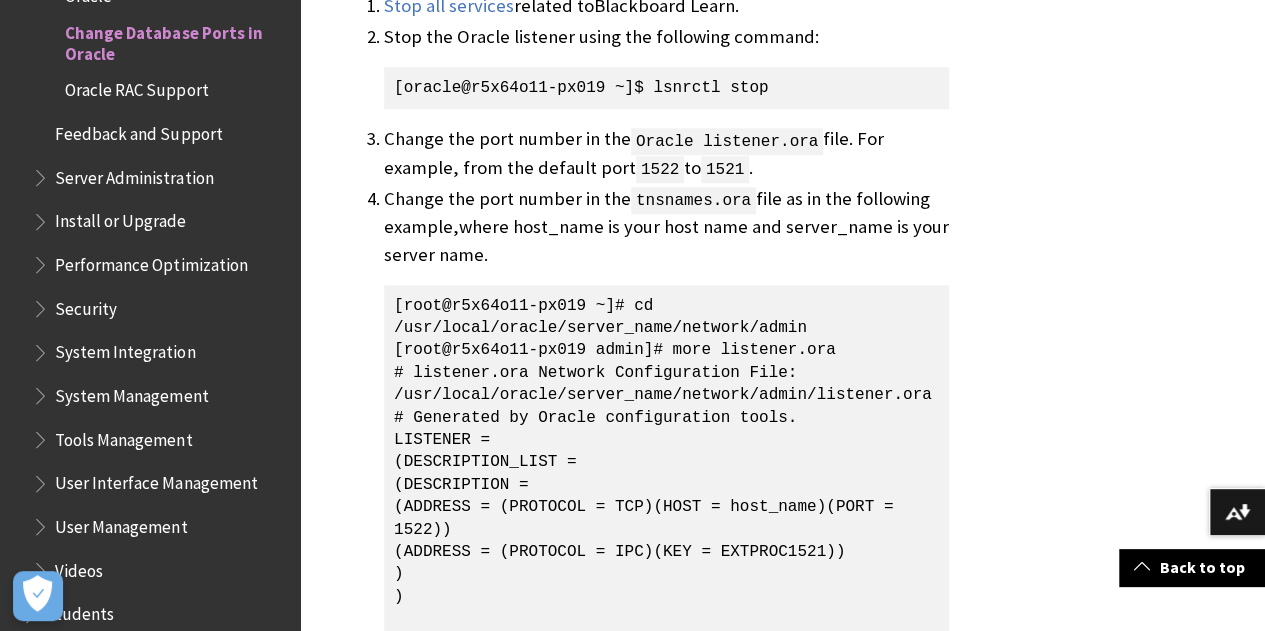 click on "tnsnames.ora" at bounding box center [693, 201] 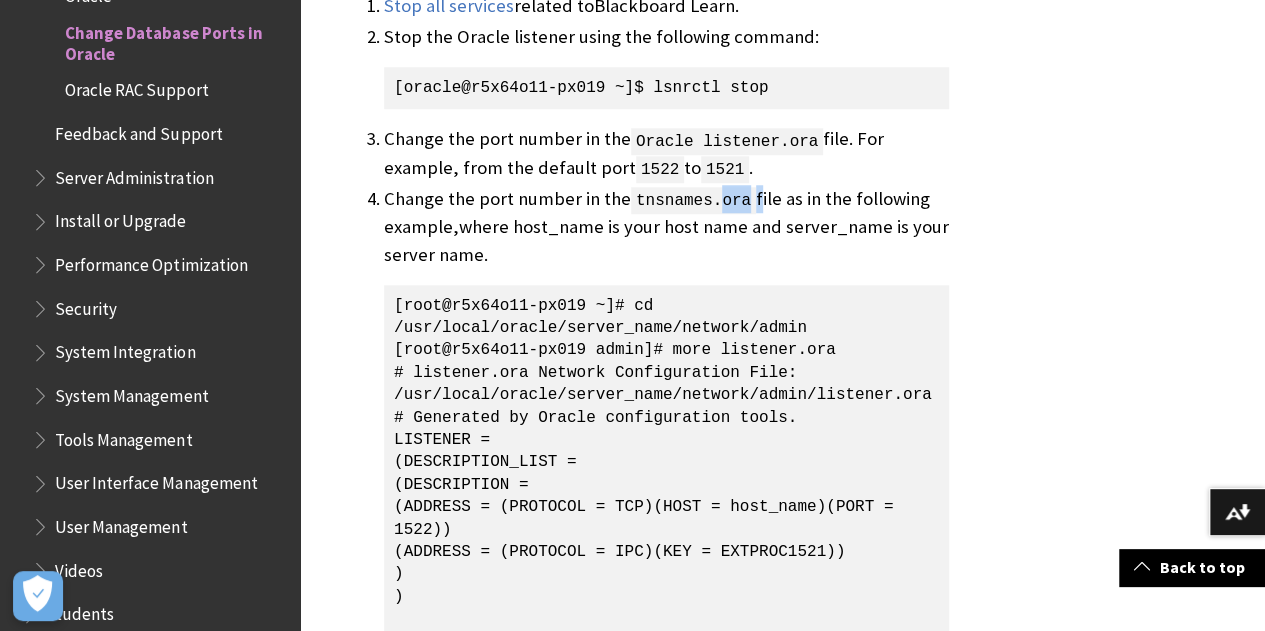 click on "tnsnames.ora" at bounding box center [693, 201] 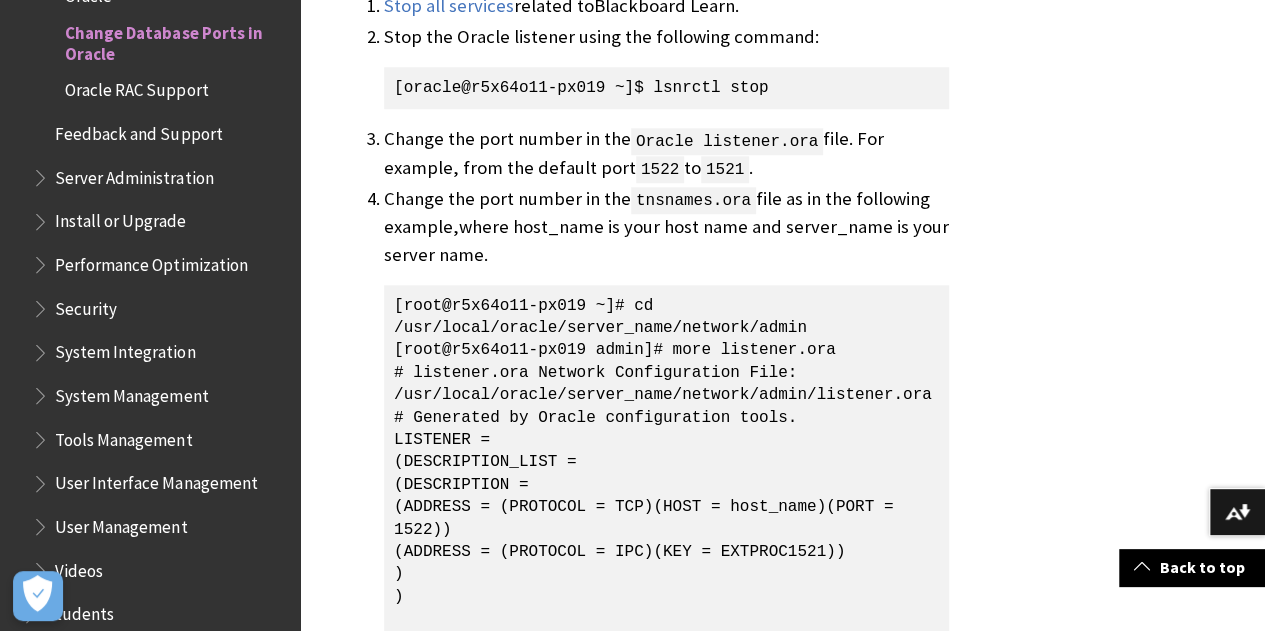 click on "Change the port number in the  tnsnames.ora  file as in the following example,where host_name is your host name and server_name is your server name.
[root@r5x64o11-px019 ~]# cd /usr/local/oracle/server_name/network/admin
[root@r5x64o11-px019 admin]# more listener.ora
# listener.ora Network Configuration File: /usr/local/oracle/server_name/network/admin/listener.ora
# Generated by Oracle configuration tools.
LISTENER =
(DESCRIPTION_LIST =
(DESCRIPTION =
(ADDRESS = (PROTOCOL = TCP)(HOST = host_name)(PORT = 1522))
(ADDRESS = (PROTOCOL = IPC)(KEY = EXTPROC1521))
)
)
[root@r5x64o11-px019 admin]# more tnsnames.ora
# tnsnames.ora Network Configuration File: /usr/local/oracle/server_name/network/admin/tnsnames.ora
# Generated by Oracle configuration tools.
ENG11R1 =
(DESCRIPTION =
(ADDRESS = (PROTOCOL = TCP)(HOST = host_name)(PORT = 1522))
(CONNECT_DATA =
(SERVER = DEDICATED)
(SERVICE_NAME = ENG11R1)
)
)" at bounding box center (666, 569) 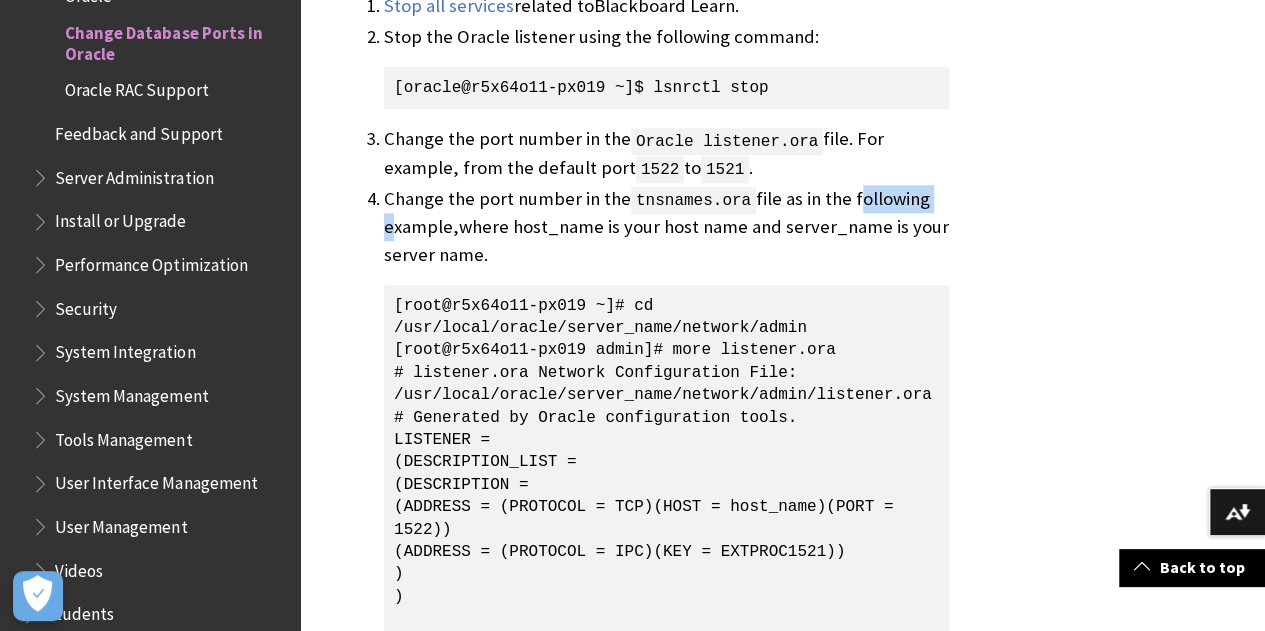 click on "Change the port number in the  tnsnames.ora  file as in the following example,where host_name is your host name and server_name is your server name.
[root@r5x64o11-px019 ~]# cd /usr/local/oracle/server_name/network/admin
[root@r5x64o11-px019 admin]# more listener.ora
# listener.ora Network Configuration File: /usr/local/oracle/server_name/network/admin/listener.ora
# Generated by Oracle configuration tools.
LISTENER =
(DESCRIPTION_LIST =
(DESCRIPTION =
(ADDRESS = (PROTOCOL = TCP)(HOST = host_name)(PORT = 1522))
(ADDRESS = (PROTOCOL = IPC)(KEY = EXTPROC1521))
)
)
[root@r5x64o11-px019 admin]# more tnsnames.ora
# tnsnames.ora Network Configuration File: /usr/local/oracle/server_name/network/admin/tnsnames.ora
# Generated by Oracle configuration tools.
ENG11R1 =
(DESCRIPTION =
(ADDRESS = (PROTOCOL = TCP)(HOST = host_name)(PORT = 1522))
(CONNECT_DATA =
(SERVER = DEDICATED)
(SERVICE_NAME = ENG11R1)
)
)" at bounding box center (666, 569) 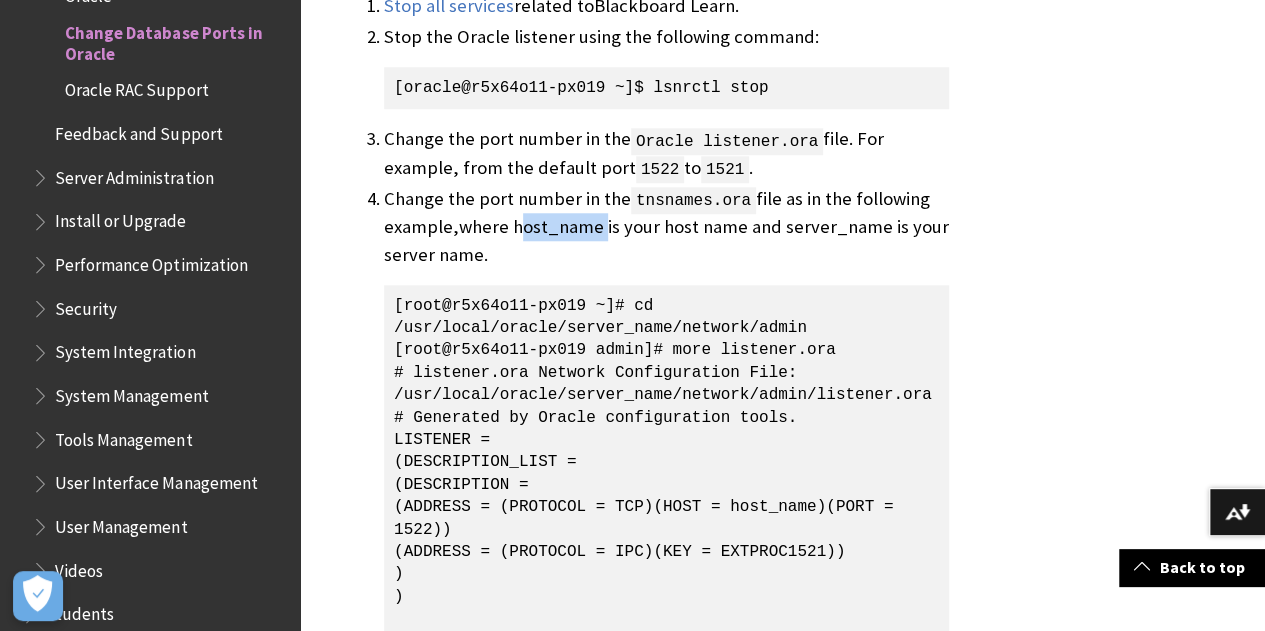 drag, startPoint x: 510, startPoint y: 220, endPoint x: 595, endPoint y: 231, distance: 85.70881 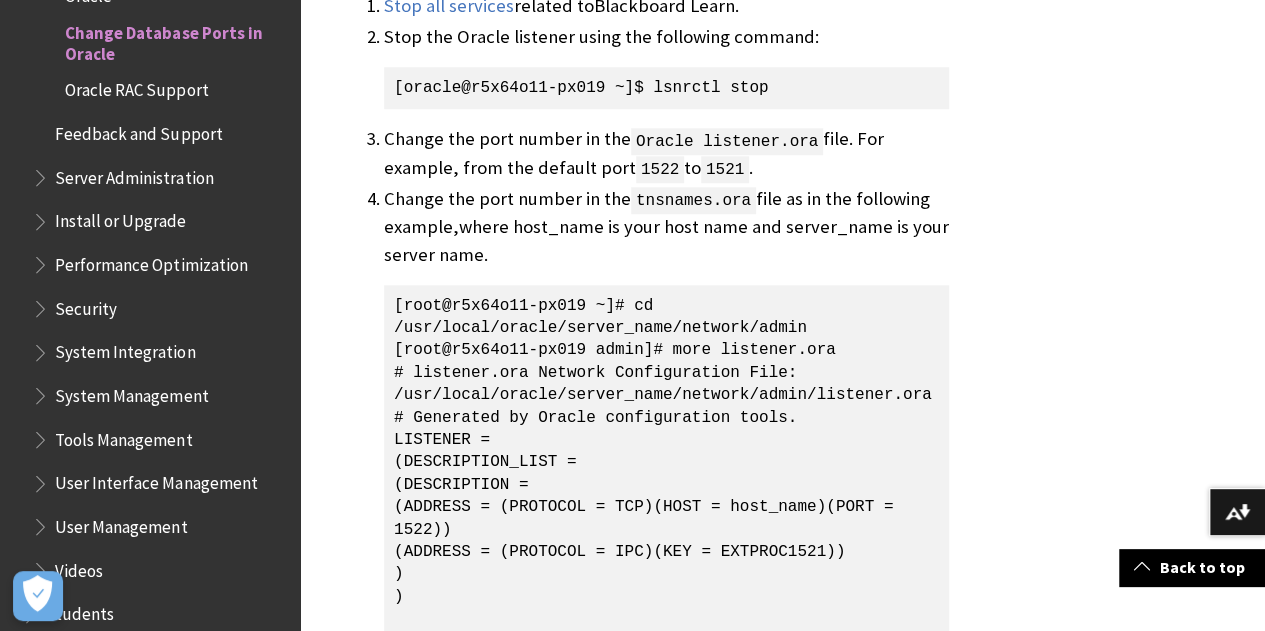 click on "Change the port number in the  tnsnames.ora  file as in the following example,where host_name is your host name and server_name is your server name.
[root@r5x64o11-px019 ~]# cd /usr/local/oracle/server_name/network/admin
[root@r5x64o11-px019 admin]# more listener.ora
# listener.ora Network Configuration File: /usr/local/oracle/server_name/network/admin/listener.ora
# Generated by Oracle configuration tools.
LISTENER =
(DESCRIPTION_LIST =
(DESCRIPTION =
(ADDRESS = (PROTOCOL = TCP)(HOST = host_name)(PORT = 1522))
(ADDRESS = (PROTOCOL = IPC)(KEY = EXTPROC1521))
)
)
[root@r5x64o11-px019 admin]# more tnsnames.ora
# tnsnames.ora Network Configuration File: /usr/local/oracle/server_name/network/admin/tnsnames.ora
# Generated by Oracle configuration tools.
ENG11R1 =
(DESCRIPTION =
(ADDRESS = (PROTOCOL = TCP)(HOST = host_name)(PORT = 1522))
(CONNECT_DATA =
(SERVER = DEDICATED)
(SERVICE_NAME = ENG11R1)
)
)" at bounding box center (666, 569) 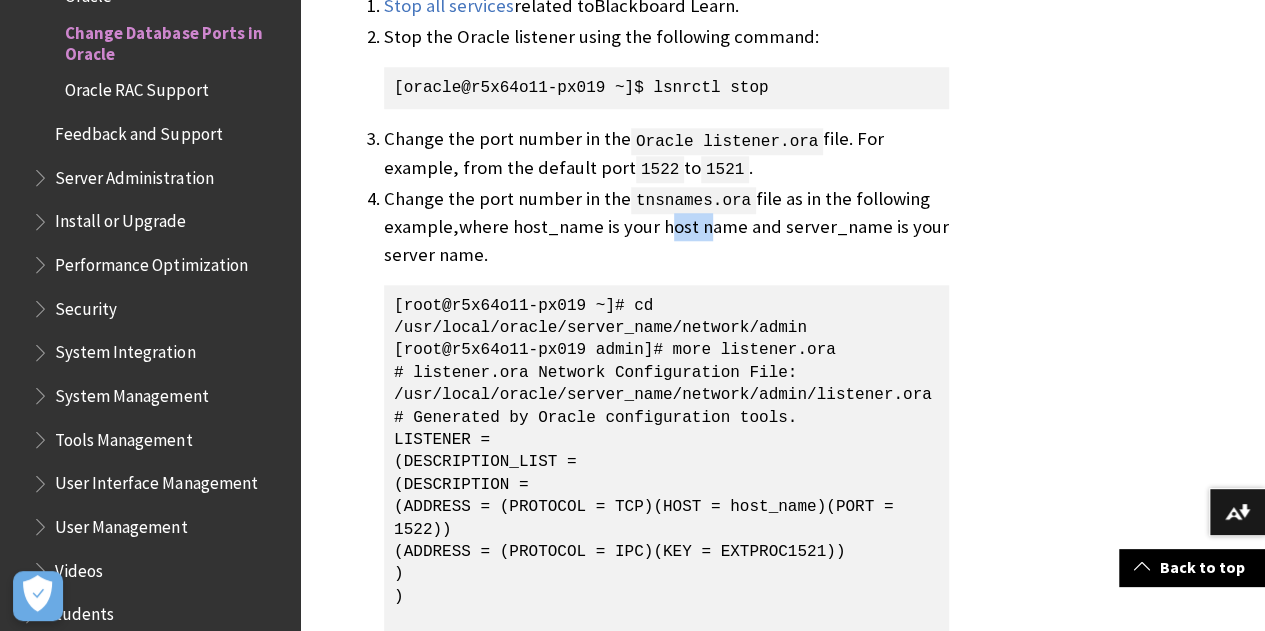 click on "Change the port number in the  tnsnames.ora  file as in the following example,where host_name is your host name and server_name is your server name.
[root@r5x64o11-px019 ~]# cd /usr/local/oracle/server_name/network/admin
[root@r5x64o11-px019 admin]# more listener.ora
# listener.ora Network Configuration File: /usr/local/oracle/server_name/network/admin/listener.ora
# Generated by Oracle configuration tools.
LISTENER =
(DESCRIPTION_LIST =
(DESCRIPTION =
(ADDRESS = (PROTOCOL = TCP)(HOST = host_name)(PORT = 1522))
(ADDRESS = (PROTOCOL = IPC)(KEY = EXTPROC1521))
)
)
[root@r5x64o11-px019 admin]# more tnsnames.ora
# tnsnames.ora Network Configuration File: /usr/local/oracle/server_name/network/admin/tnsnames.ora
# Generated by Oracle configuration tools.
ENG11R1 =
(DESCRIPTION =
(ADDRESS = (PROTOCOL = TCP)(HOST = host_name)(PORT = 1522))
(CONNECT_DATA =
(SERVER = DEDICATED)
(SERVICE_NAME = ENG11R1)
)
)" at bounding box center [666, 569] 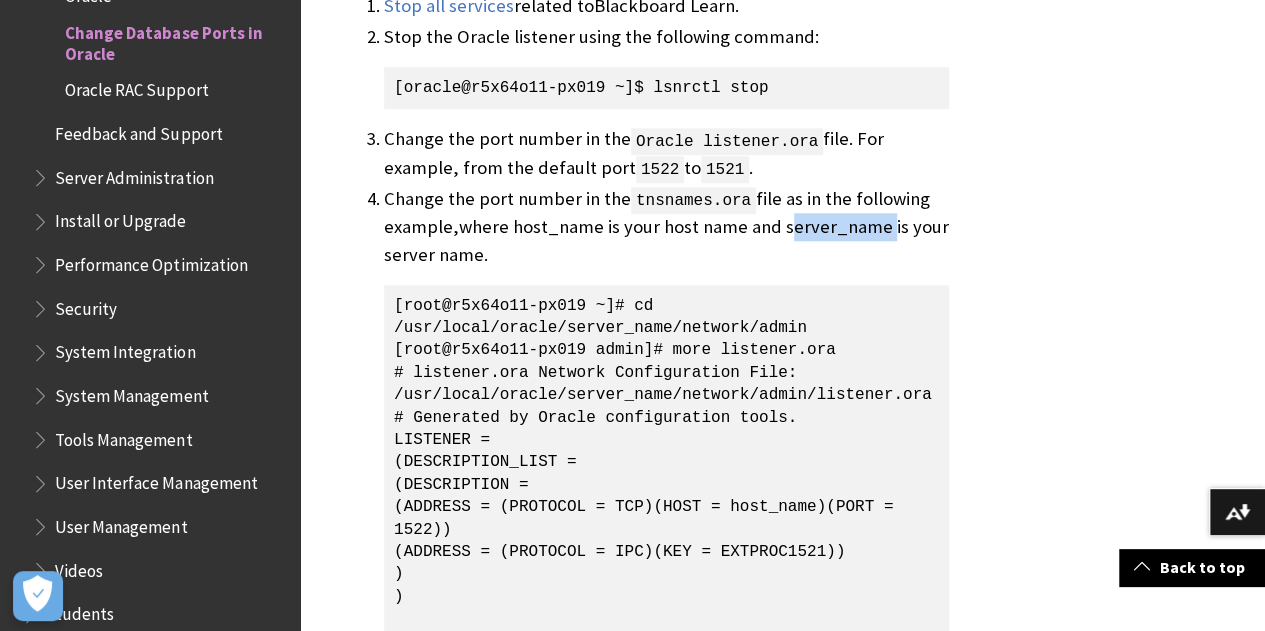 drag, startPoint x: 773, startPoint y: 227, endPoint x: 872, endPoint y: 222, distance: 99.12618 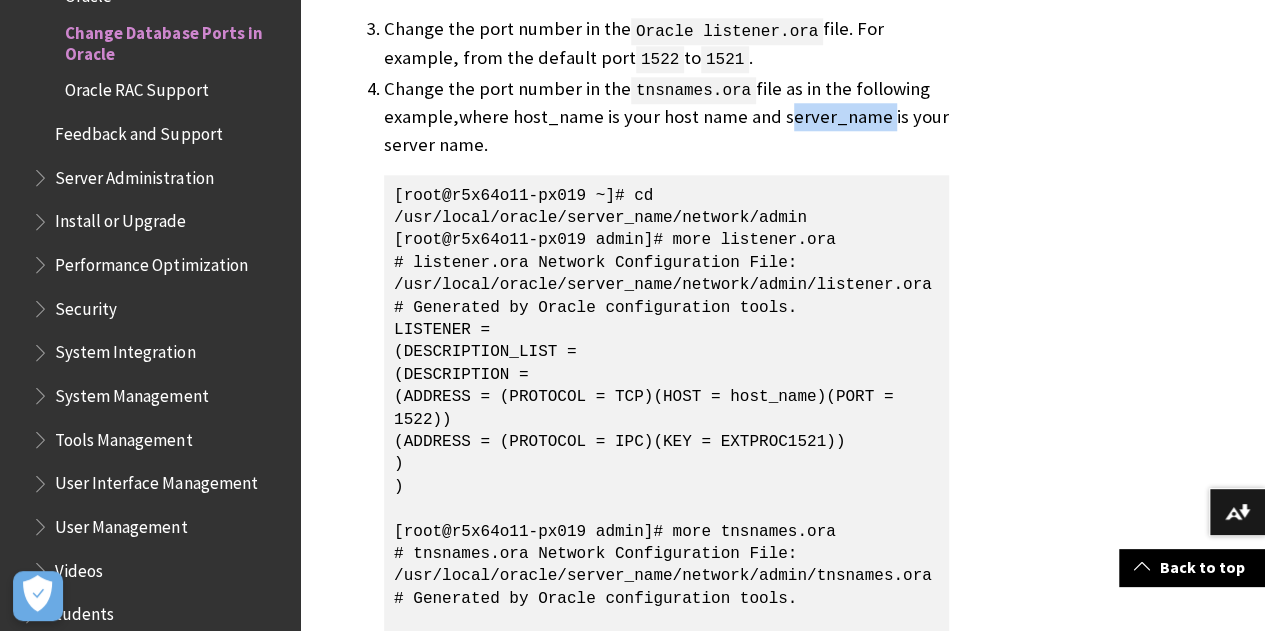 scroll, scrollTop: 1000, scrollLeft: 0, axis: vertical 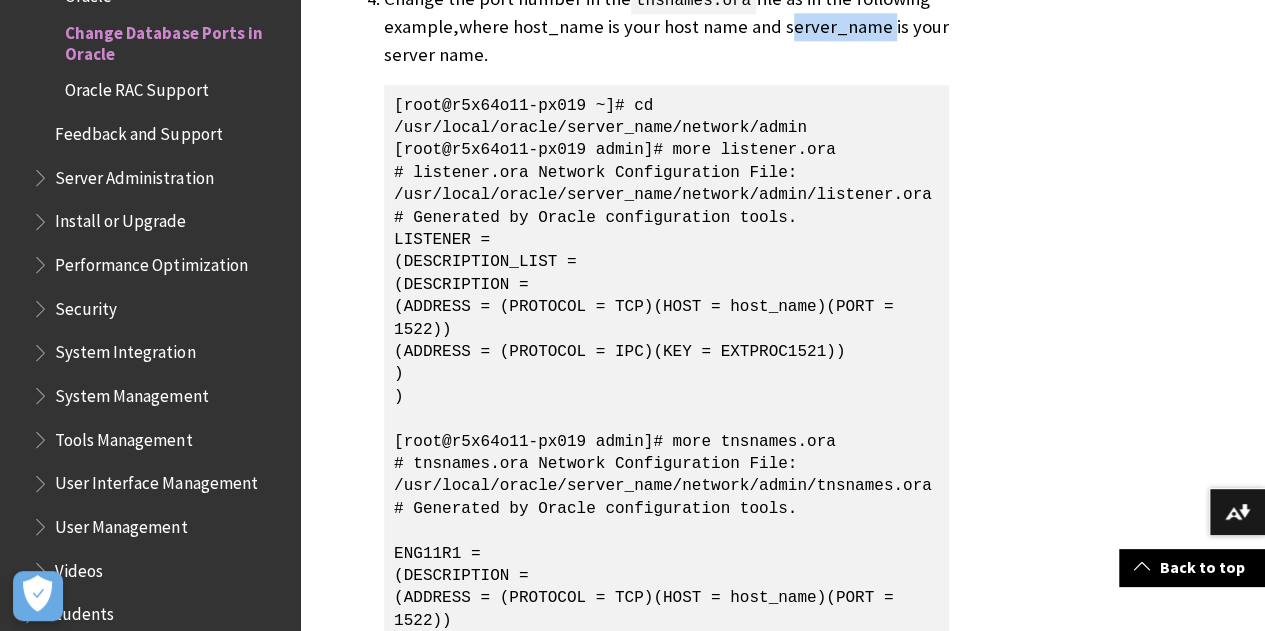 drag, startPoint x: 674, startPoint y: 142, endPoint x: 842, endPoint y: 143, distance: 168.00298 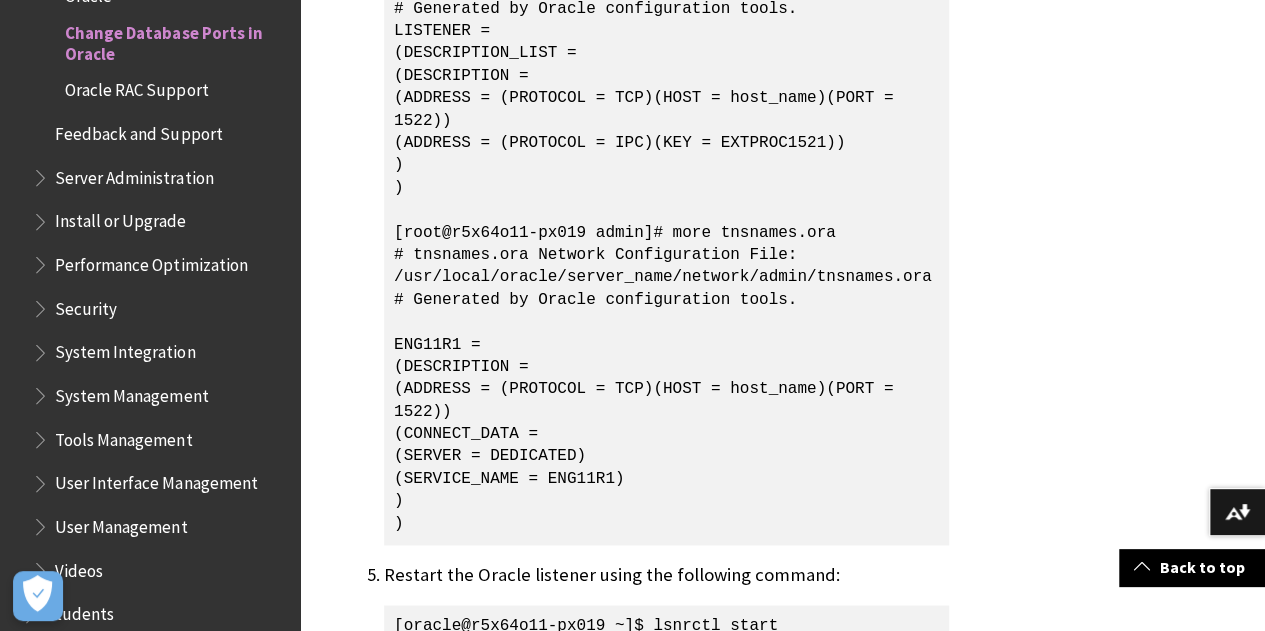 scroll, scrollTop: 1300, scrollLeft: 0, axis: vertical 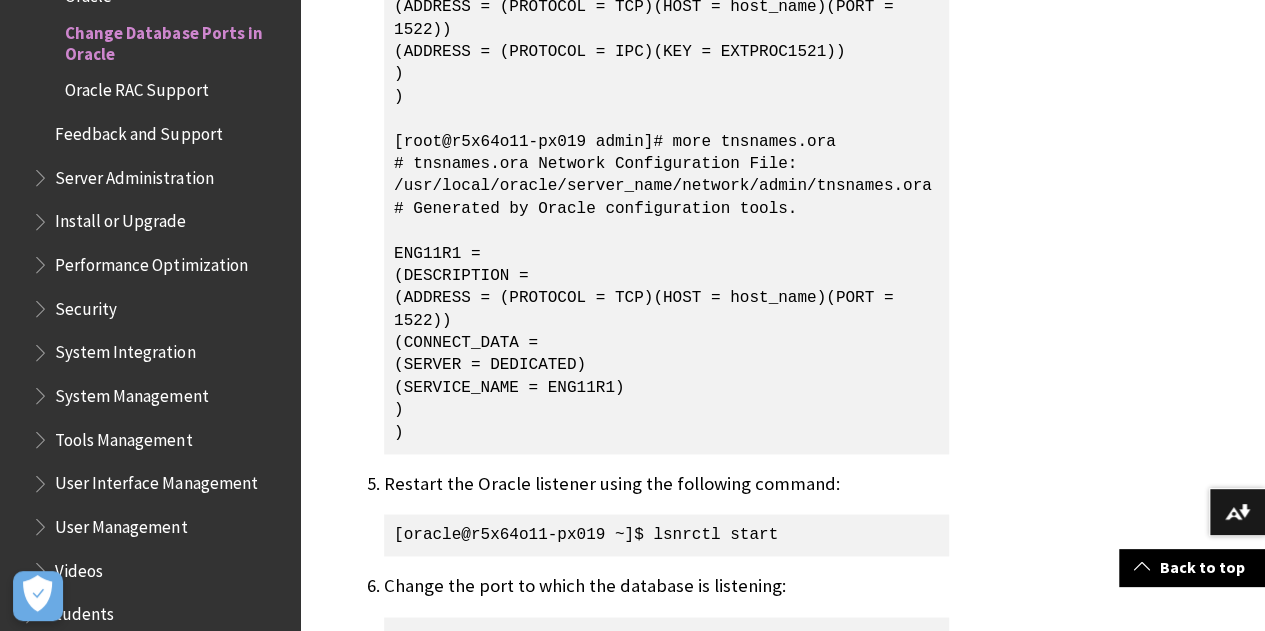click on "[root@r5x64o11-px019 ~]# cd /usr/local/oracle/server_name/network/admin
[root@r5x64o11-px019 admin]# more listener.ora
# listener.ora Network Configuration File: /usr/local/oracle/server_name/network/admin/listener.ora
# Generated by Oracle configuration tools.
LISTENER =
(DESCRIPTION_LIST =
(DESCRIPTION =
(ADDRESS = (PROTOCOL = TCP)(HOST = host_name)(PORT = 1522))
(ADDRESS = (PROTOCOL = IPC)(KEY = EXTPROC1521))
)
)
[root@r5x64o11-px019 admin]# more tnsnames.ora
# tnsnames.ora Network Configuration File: /usr/local/oracle/server_name/network/admin/tnsnames.ora
# Generated by Oracle configuration tools.
ENG11R1 =
(DESCRIPTION =
(ADDRESS = (PROTOCOL = TCP)(HOST = host_name)(PORT = 1522))
(CONNECT_DATA =
(SERVER = DEDICATED)
(SERVICE_NAME = ENG11R1)
)
)" at bounding box center (666, 119) 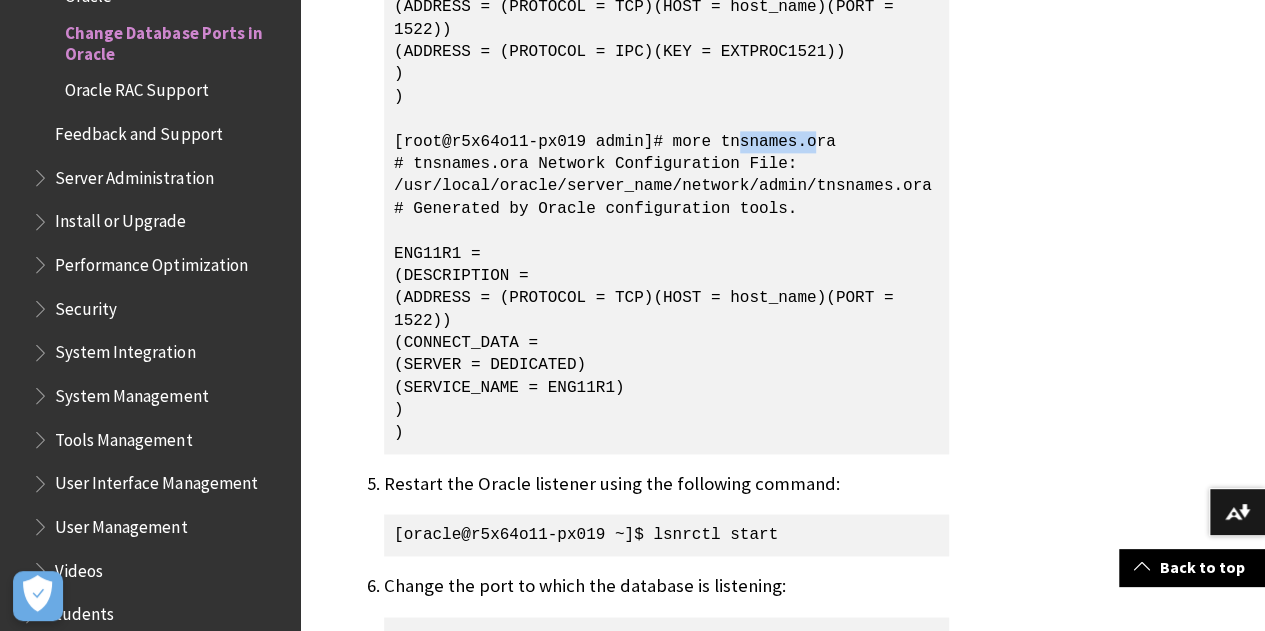 click on "[root@r5x64o11-px019 ~]# cd /usr/local/oracle/server_name/network/admin
[root@r5x64o11-px019 admin]# more listener.ora
# listener.ora Network Configuration File: /usr/local/oracle/server_name/network/admin/listener.ora
# Generated by Oracle configuration tools.
LISTENER =
(DESCRIPTION_LIST =
(DESCRIPTION =
(ADDRESS = (PROTOCOL = TCP)(HOST = host_name)(PORT = 1522))
(ADDRESS = (PROTOCOL = IPC)(KEY = EXTPROC1521))
)
)
[root@r5x64o11-px019 admin]# more tnsnames.ora
# tnsnames.ora Network Configuration File: /usr/local/oracle/server_name/network/admin/tnsnames.ora
# Generated by Oracle configuration tools.
ENG11R1 =
(DESCRIPTION =
(ADDRESS = (PROTOCOL = TCP)(HOST = host_name)(PORT = 1522))
(CONNECT_DATA =
(SERVER = DEDICATED)
(SERVICE_NAME = ENG11R1)
)
)" at bounding box center [666, 119] 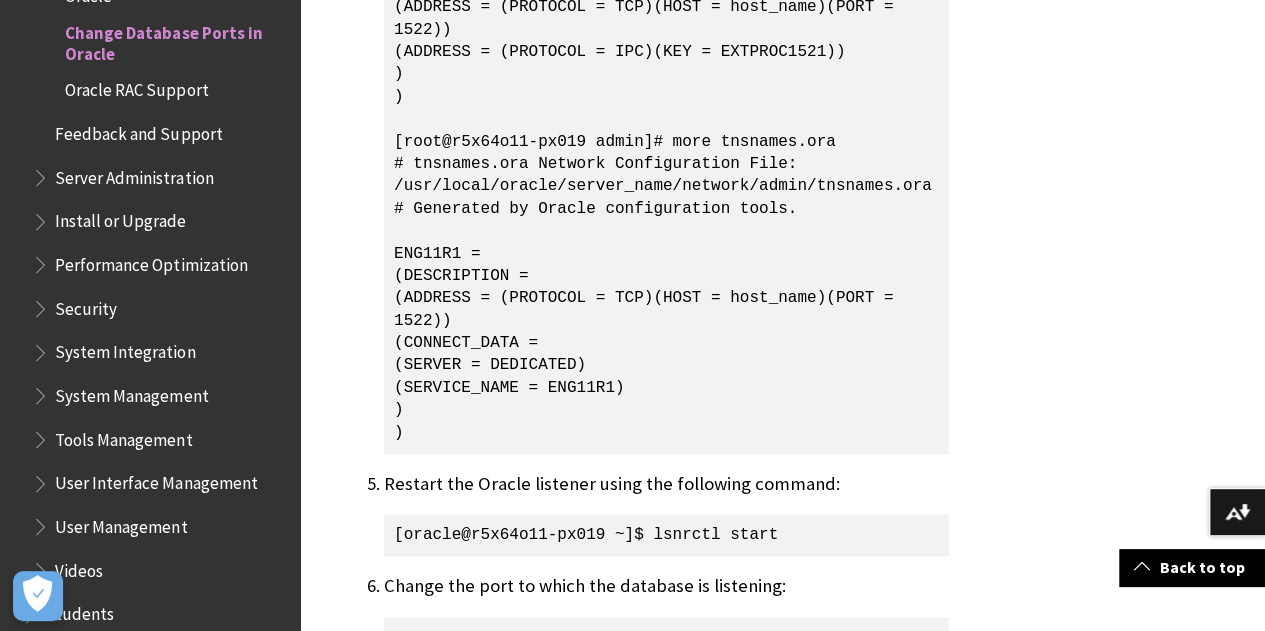 click on "[root@r5x64o11-px019 ~]# cd /usr/local/oracle/server_name/network/admin
[root@r5x64o11-px019 admin]# more listener.ora
# listener.ora Network Configuration File: /usr/local/oracle/server_name/network/admin/listener.ora
# Generated by Oracle configuration tools.
LISTENER =
(DESCRIPTION_LIST =
(DESCRIPTION =
(ADDRESS = (PROTOCOL = TCP)(HOST = host_name)(PORT = 1522))
(ADDRESS = (PROTOCOL = IPC)(KEY = EXTPROC1521))
)
)
[root@r5x64o11-px019 admin]# more tnsnames.ora
# tnsnames.ora Network Configuration File: /usr/local/oracle/server_name/network/admin/tnsnames.ora
# Generated by Oracle configuration tools.
ENG11R1 =
(DESCRIPTION =
(ADDRESS = (PROTOCOL = TCP)(HOST = host_name)(PORT = 1522))
(CONNECT_DATA =
(SERVER = DEDICATED)
(SERVICE_NAME = ENG11R1)
)
)" at bounding box center (666, 119) 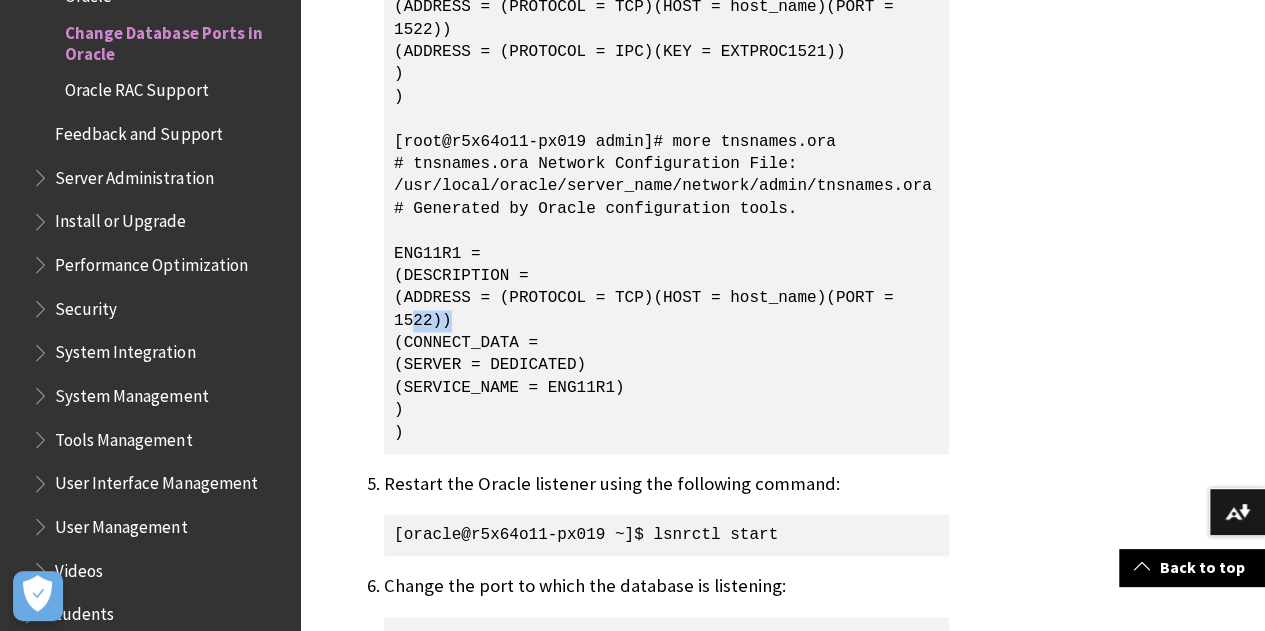 click on "[root@r5x64o11-px019 ~]# cd /usr/local/oracle/server_name/network/admin
[root@r5x64o11-px019 admin]# more listener.ora
# listener.ora Network Configuration File: /usr/local/oracle/server_name/network/admin/listener.ora
# Generated by Oracle configuration tools.
LISTENER =
(DESCRIPTION_LIST =
(DESCRIPTION =
(ADDRESS = (PROTOCOL = TCP)(HOST = host_name)(PORT = 1522))
(ADDRESS = (PROTOCOL = IPC)(KEY = EXTPROC1521))
)
)
[root@r5x64o11-px019 admin]# more tnsnames.ora
# tnsnames.ora Network Configuration File: /usr/local/oracle/server_name/network/admin/tnsnames.ora
# Generated by Oracle configuration tools.
ENG11R1 =
(DESCRIPTION =
(ADDRESS = (PROTOCOL = TCP)(HOST = host_name)(PORT = 1522))
(CONNECT_DATA =
(SERVER = DEDICATED)
(SERVICE_NAME = ENG11R1)
)
)" at bounding box center (666, 119) 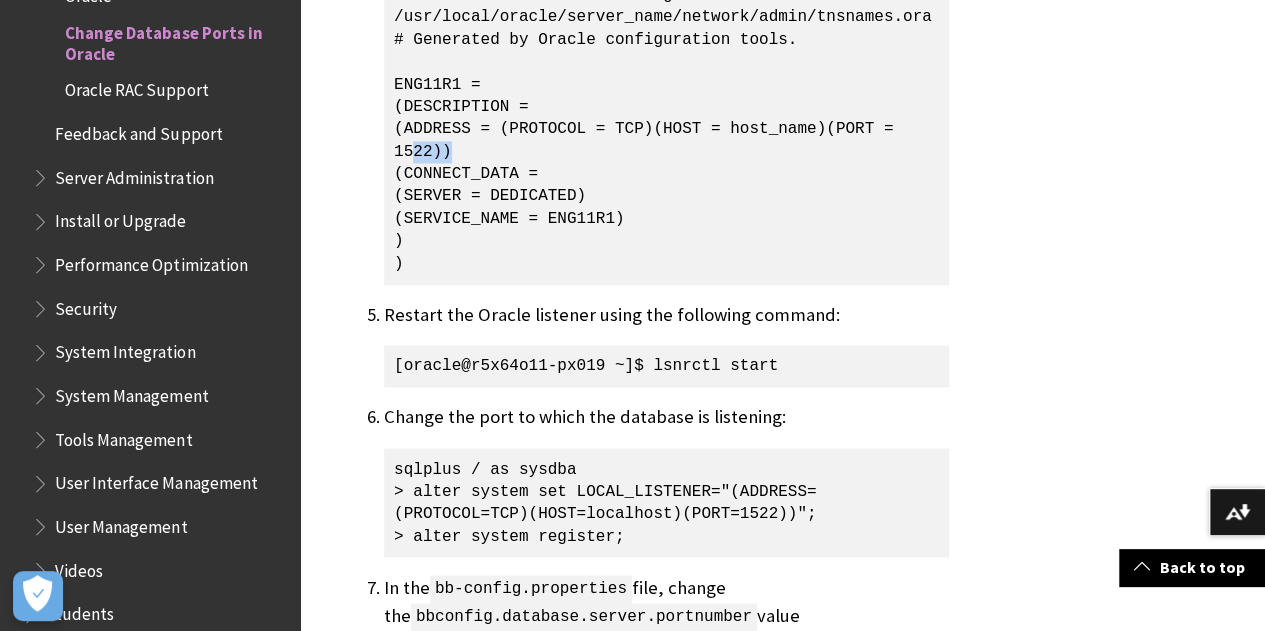scroll, scrollTop: 1500, scrollLeft: 0, axis: vertical 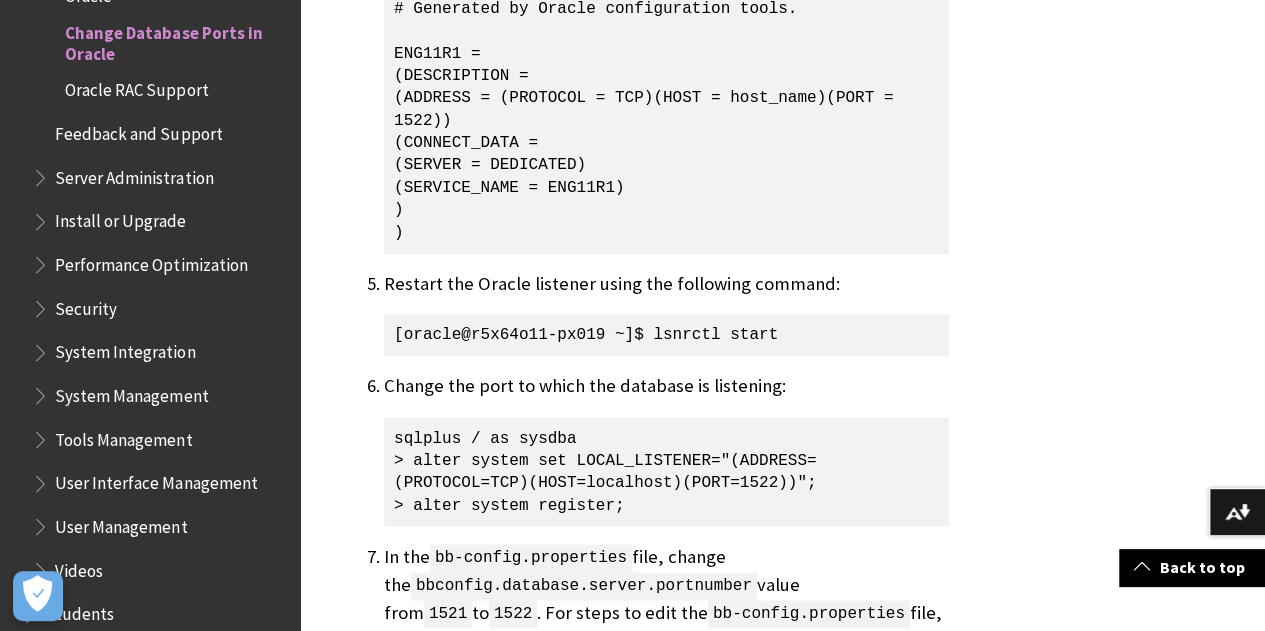 click on "Restart the Oracle listener using the following command:
[oracle@r5x64o11-px019 ~]$ lsnrctl start" at bounding box center [666, 313] 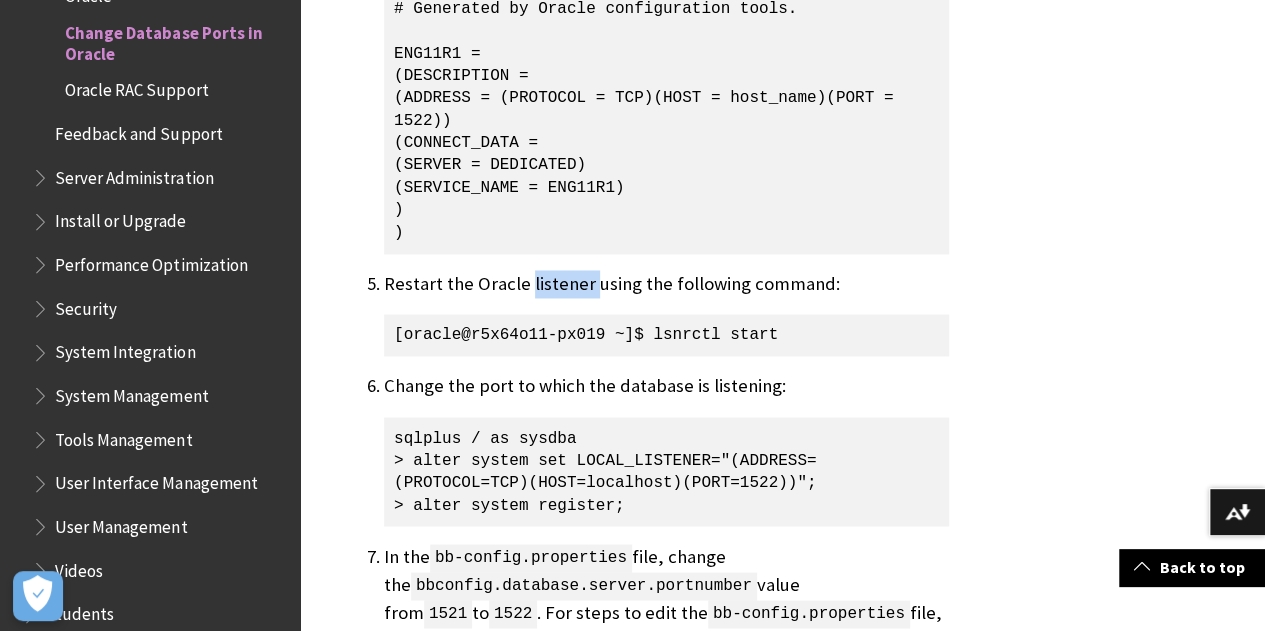 click on "Restart the Oracle listener using the following command:
[oracle@r5x64o11-px019 ~]$ lsnrctl start" at bounding box center (666, 313) 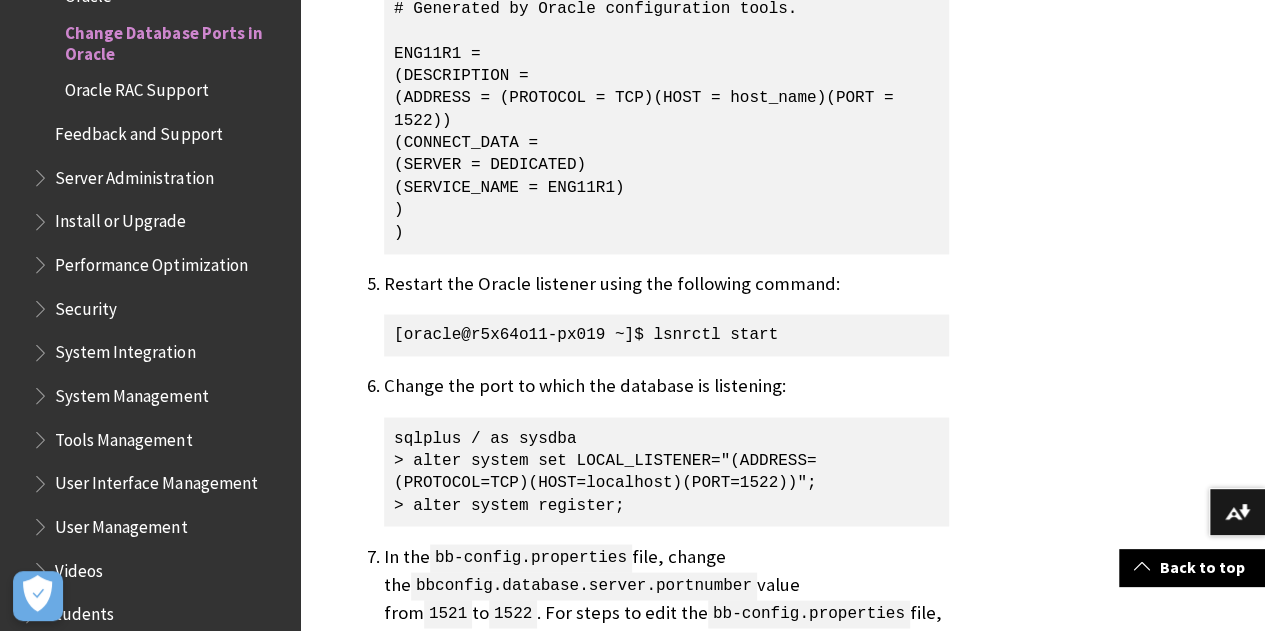 click on "Restart the Oracle listener using the following command:
[oracle@r5x64o11-px019 ~]$ lsnrctl start" at bounding box center [666, 313] 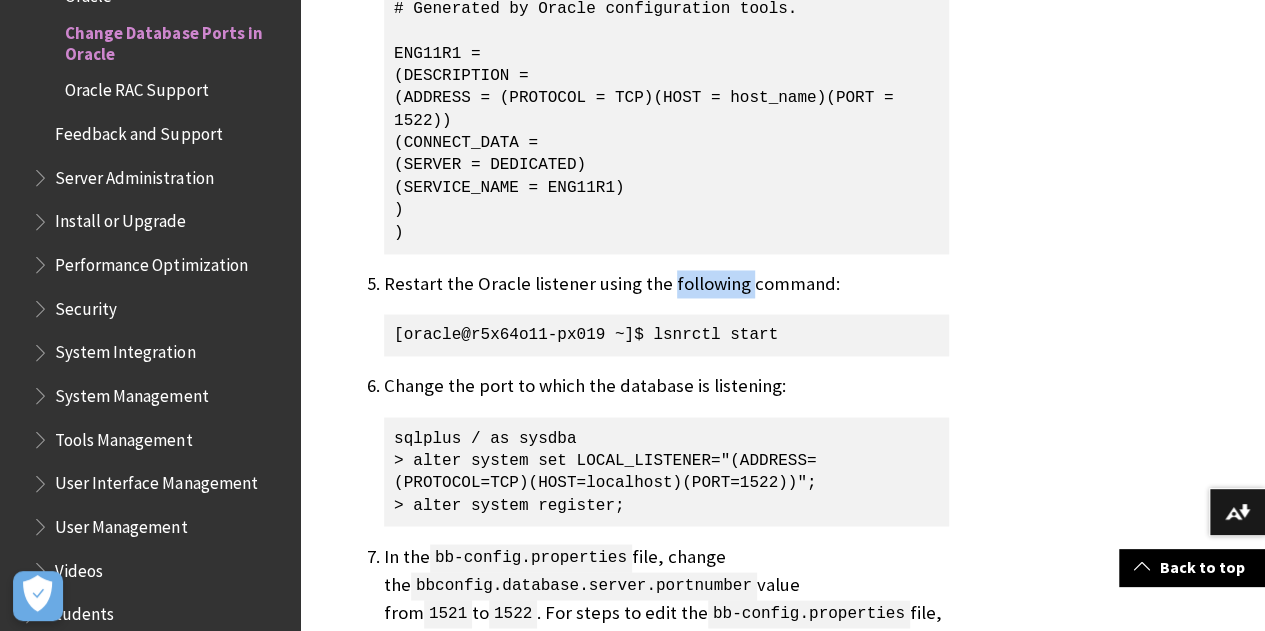 click on "Restart the Oracle listener using the following command:
[oracle@r5x64o11-px019 ~]$ lsnrctl start" at bounding box center (666, 313) 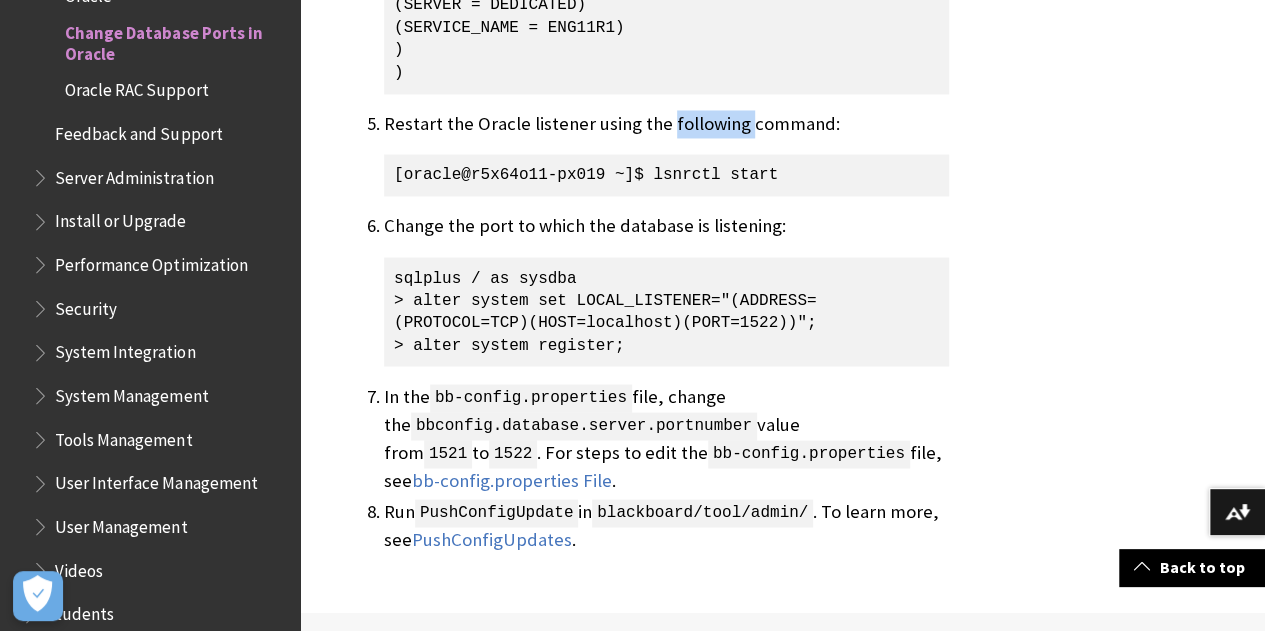 scroll, scrollTop: 1700, scrollLeft: 0, axis: vertical 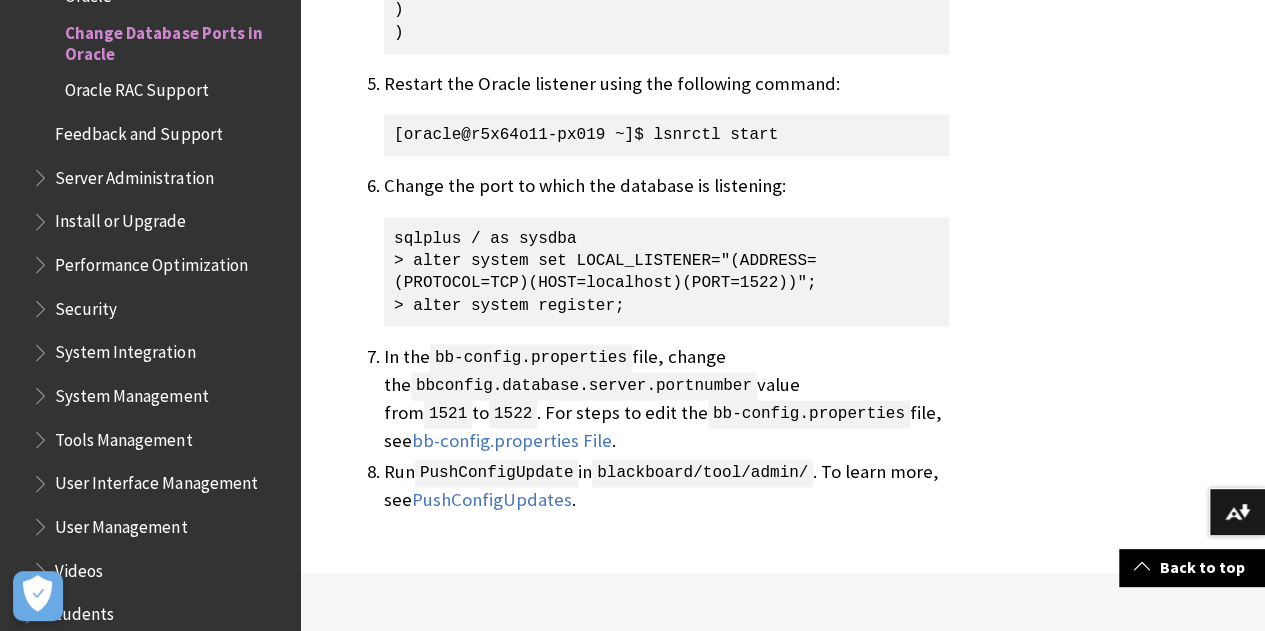 click on "Change the port to which the database is listening:
sqlplus / as sysdba
> alter system set LOCAL_LISTENER="(ADDRESS=(PROTOCOL=TCP)(HOST=localhost)(PORT=1522))";
> alter system register;" at bounding box center [666, 249] 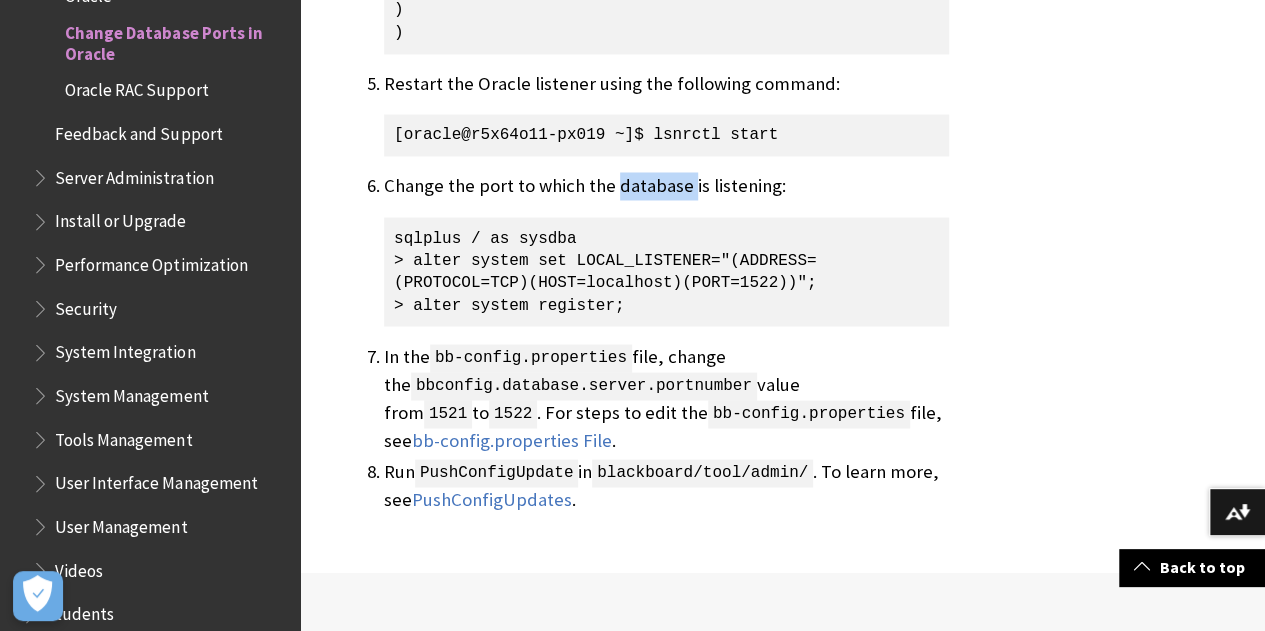 click on "Change the port to which the database is listening:
sqlplus / as sysdba
> alter system set LOCAL_LISTENER="(ADDRESS=(PROTOCOL=TCP)(HOST=localhost)(PORT=1522))";
> alter system register;" at bounding box center (666, 249) 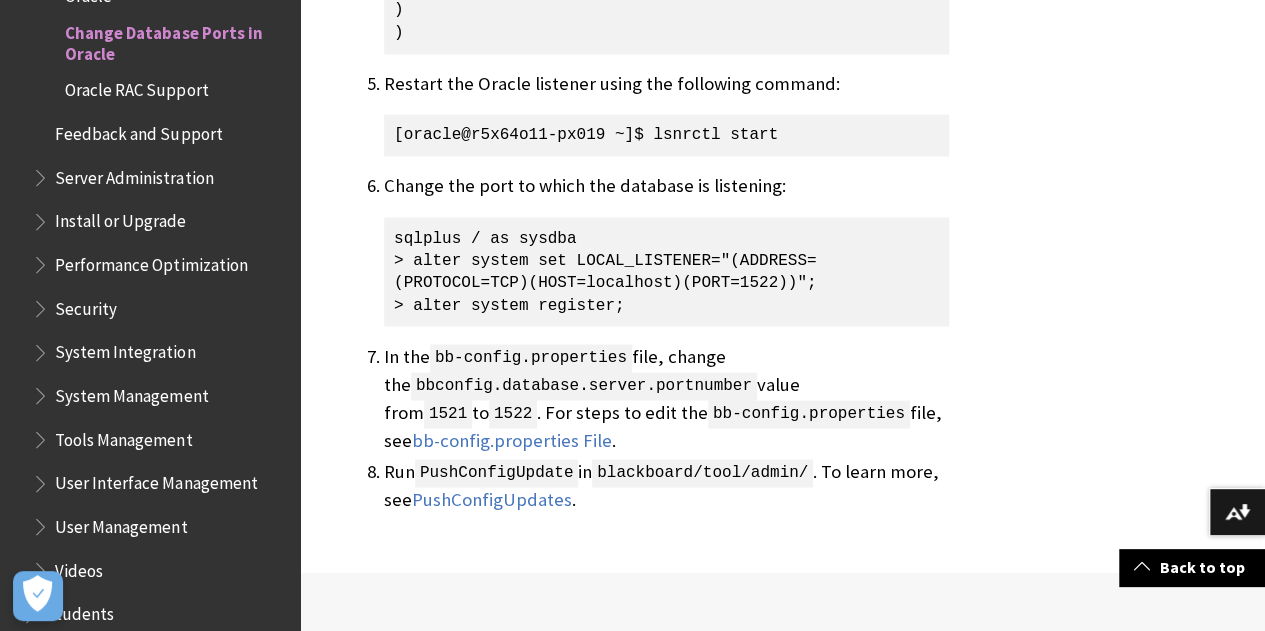 click on "Change the port to which the database is listening:
sqlplus / as sysdba
> alter system set LOCAL_LISTENER="(ADDRESS=(PROTOCOL=TCP)(HOST=localhost)(PORT=1522))";
> alter system register;" at bounding box center (666, 249) 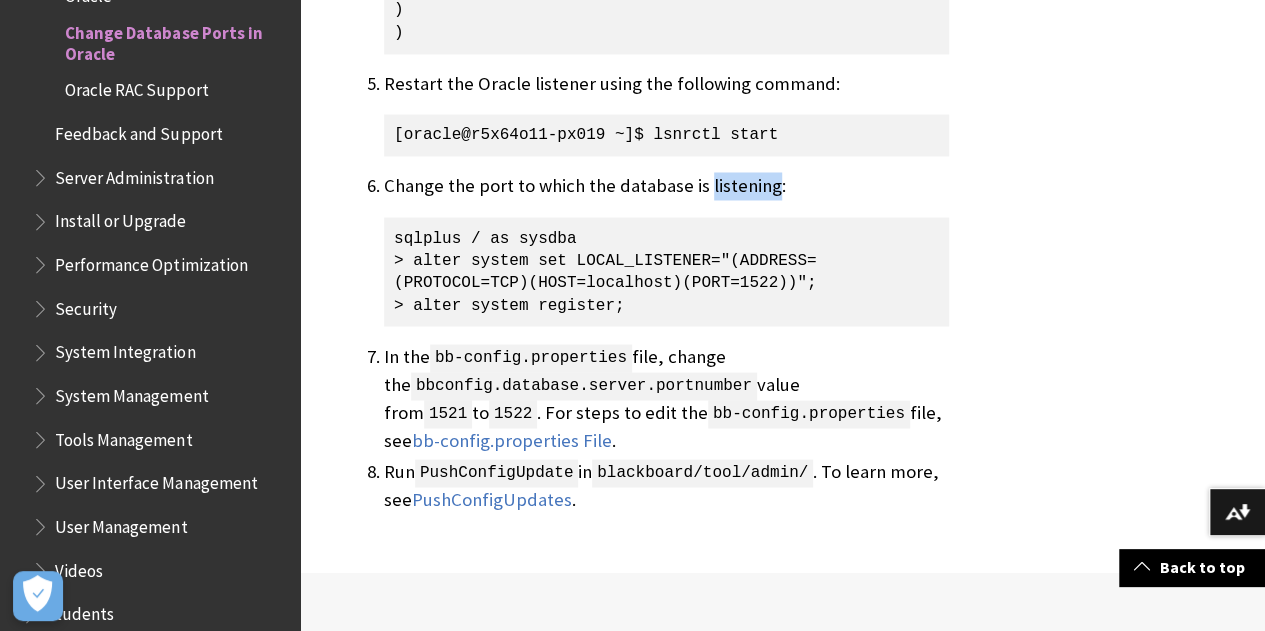 click on "Change the port to which the database is listening:
sqlplus / as sysdba
> alter system set LOCAL_LISTENER="(ADDRESS=(PROTOCOL=TCP)(HOST=localhost)(PORT=1522))";
> alter system register;" at bounding box center (666, 249) 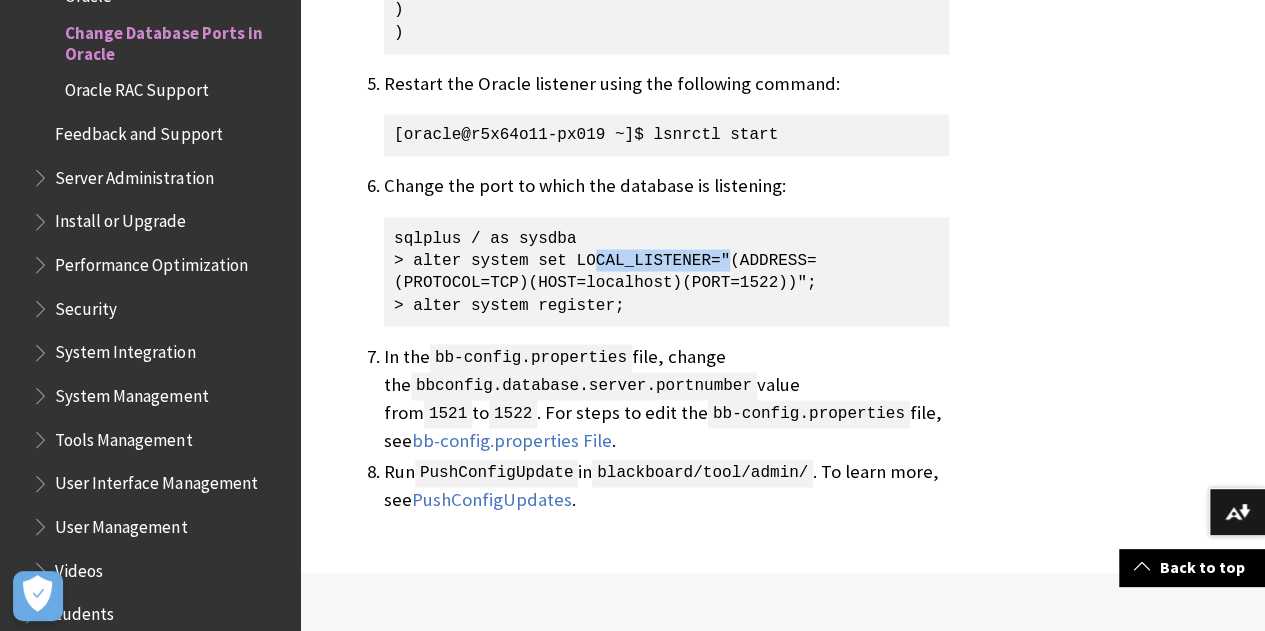 drag, startPoint x: 578, startPoint y: 257, endPoint x: 707, endPoint y: 251, distance: 129.13947 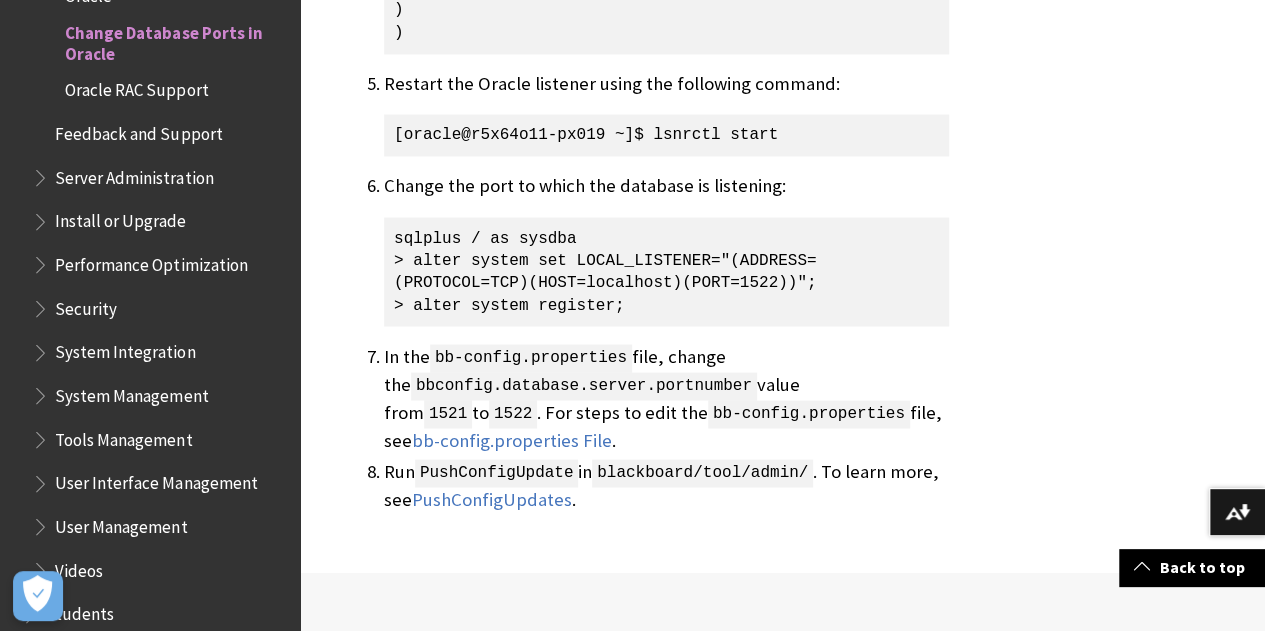 click on "sqlplus / as sysdba
> alter system set LOCAL_LISTENER="(ADDRESS=(PROTOCOL=TCP)(HOST=localhost)(PORT=1522))";
> alter system register;" at bounding box center [666, 272] 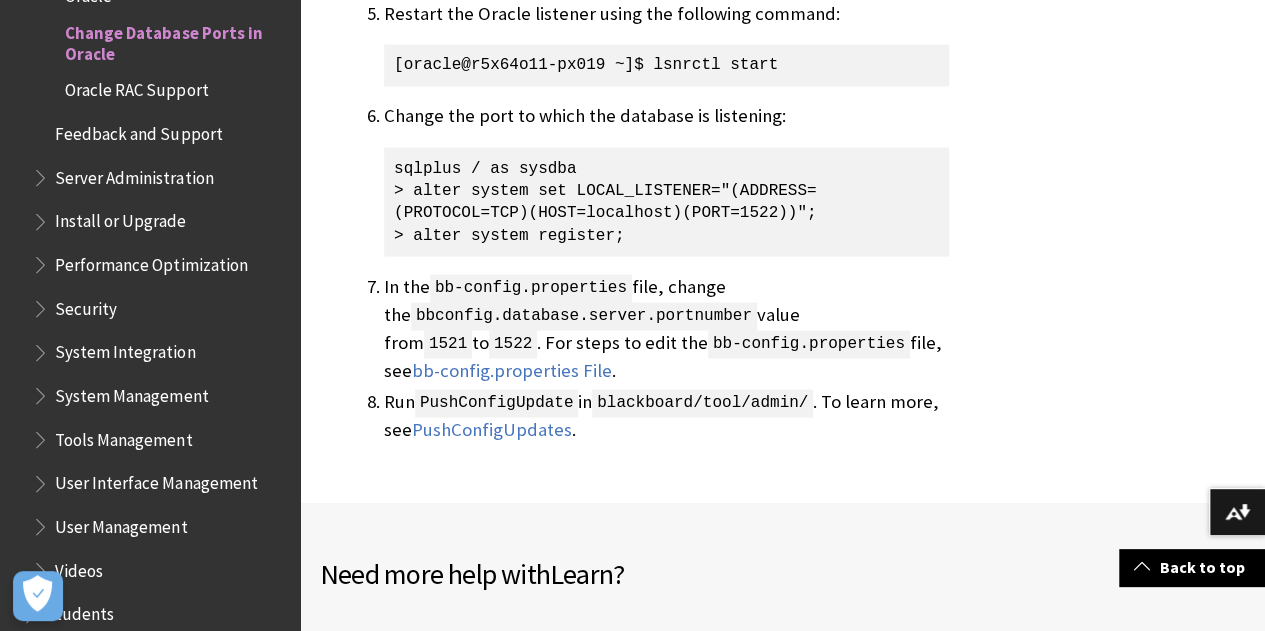 scroll, scrollTop: 1800, scrollLeft: 0, axis: vertical 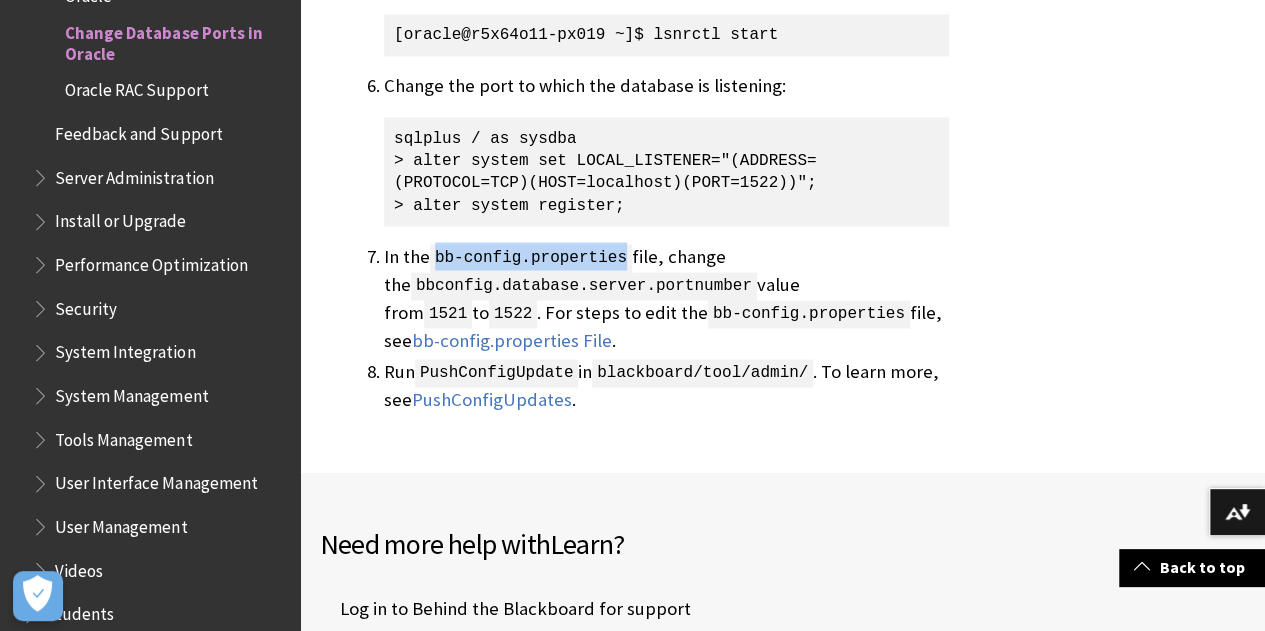 drag, startPoint x: 438, startPoint y: 252, endPoint x: 626, endPoint y: 257, distance: 188.06648 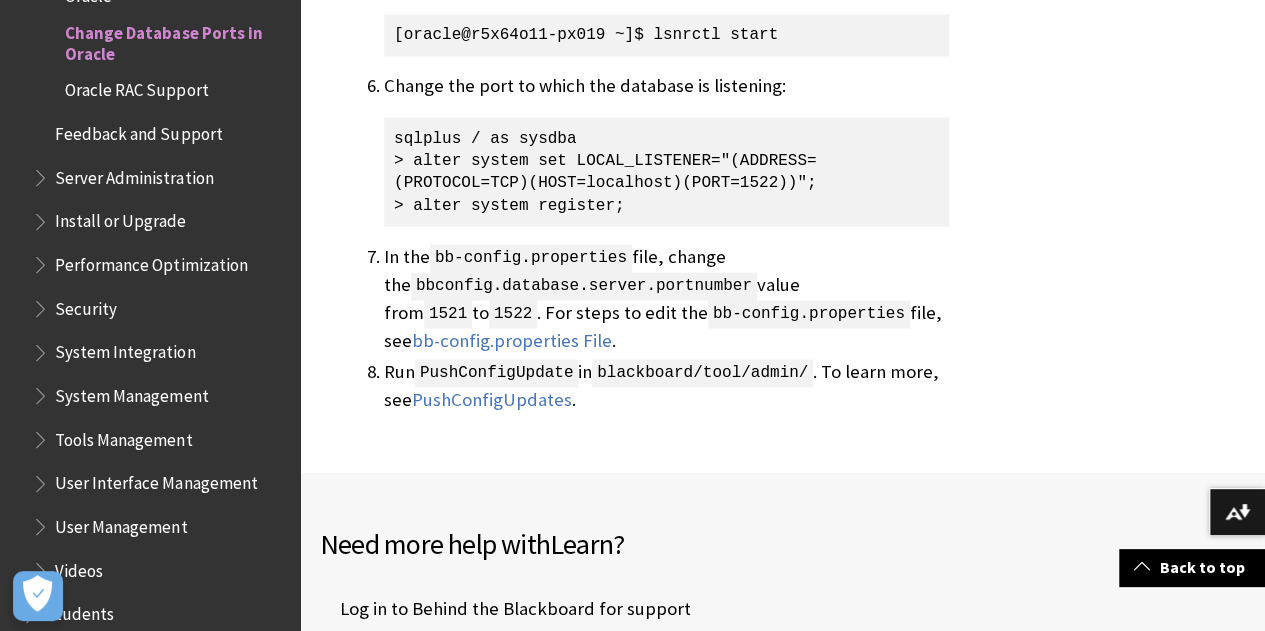 click on "bbconfig.database.server.portnumber" at bounding box center [584, 286] 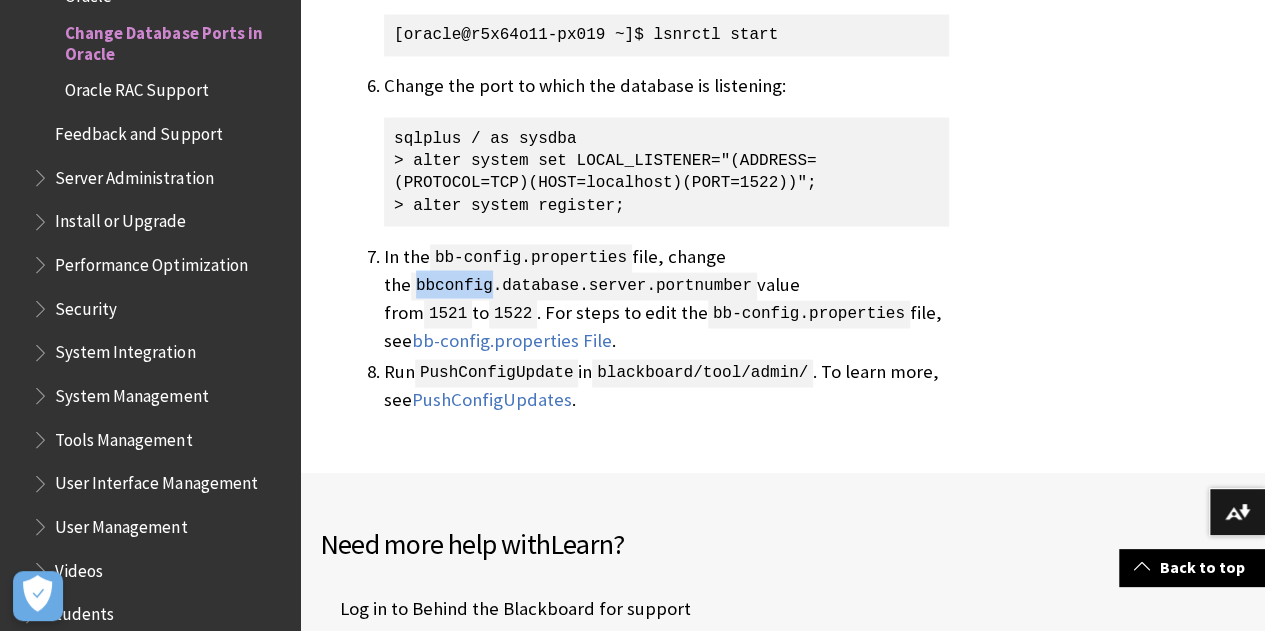 click on "bbconfig.database.server.portnumber" at bounding box center (584, 286) 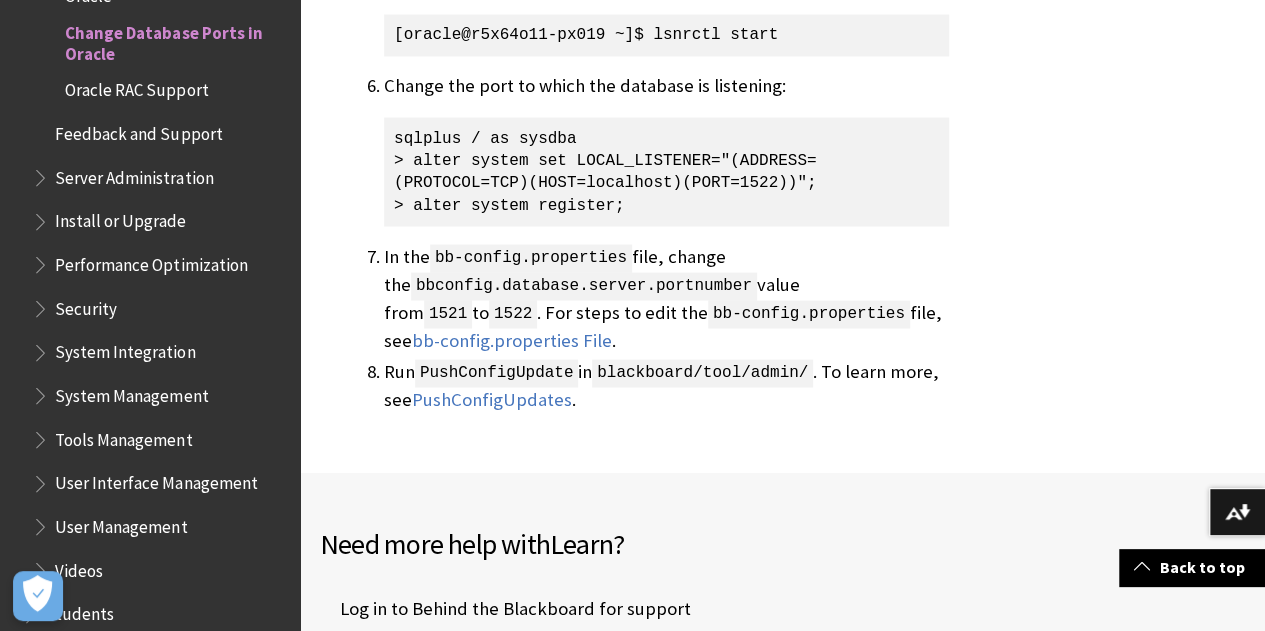 click on "bbconfig.database.server.portnumber" at bounding box center [584, 286] 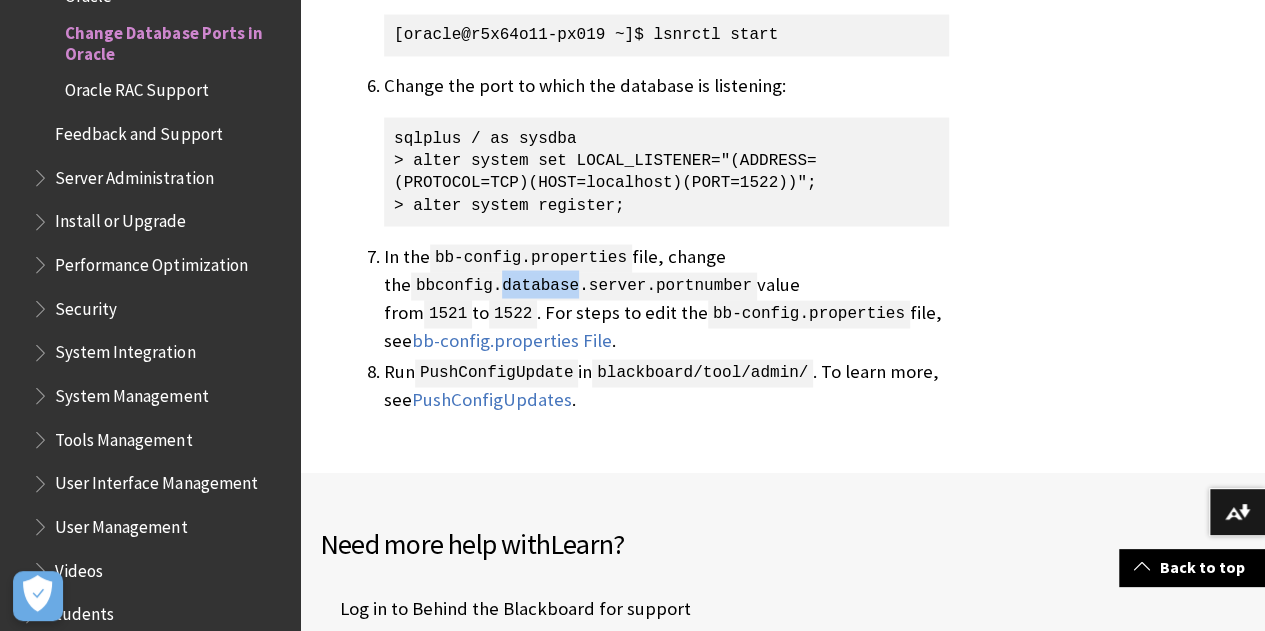 click on "bbconfig.database.server.portnumber" at bounding box center (584, 286) 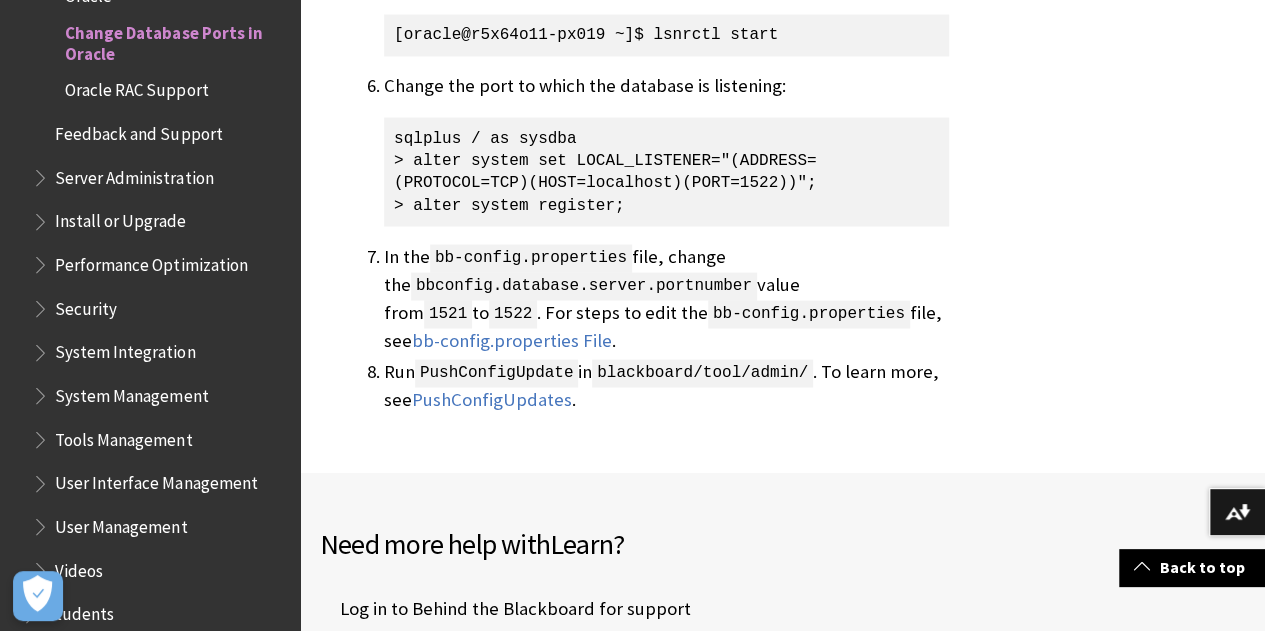 click on "bbconfig.database.server.portnumber" at bounding box center (584, 286) 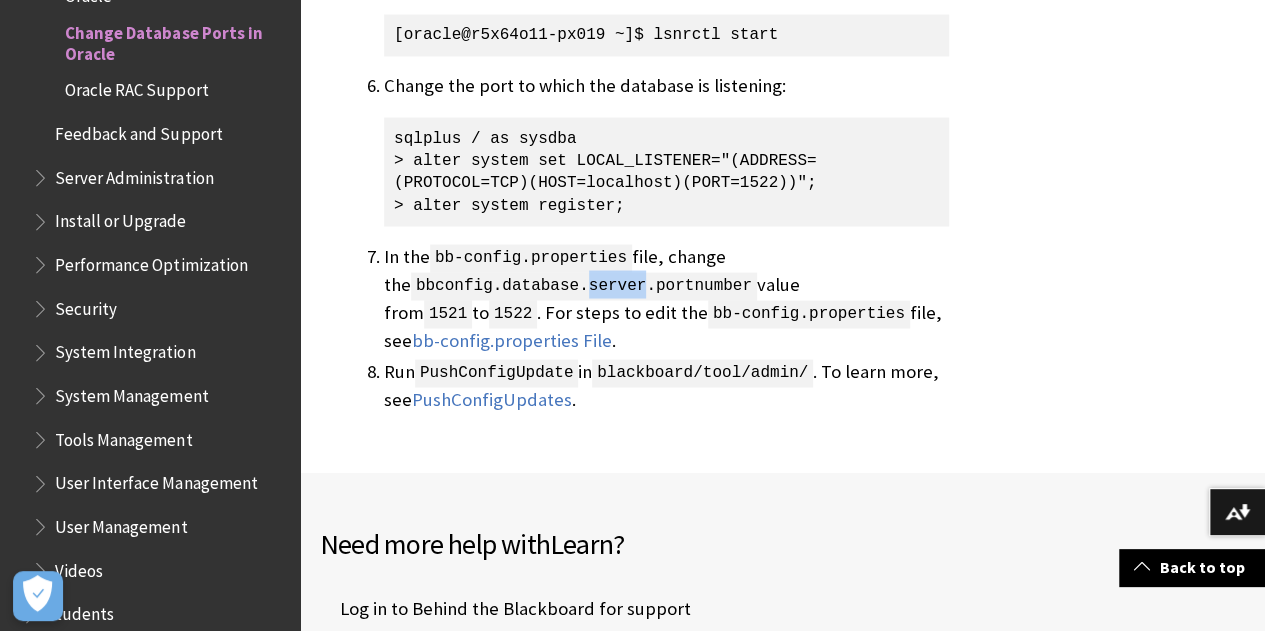 click on "bbconfig.database.server.portnumber" at bounding box center (584, 286) 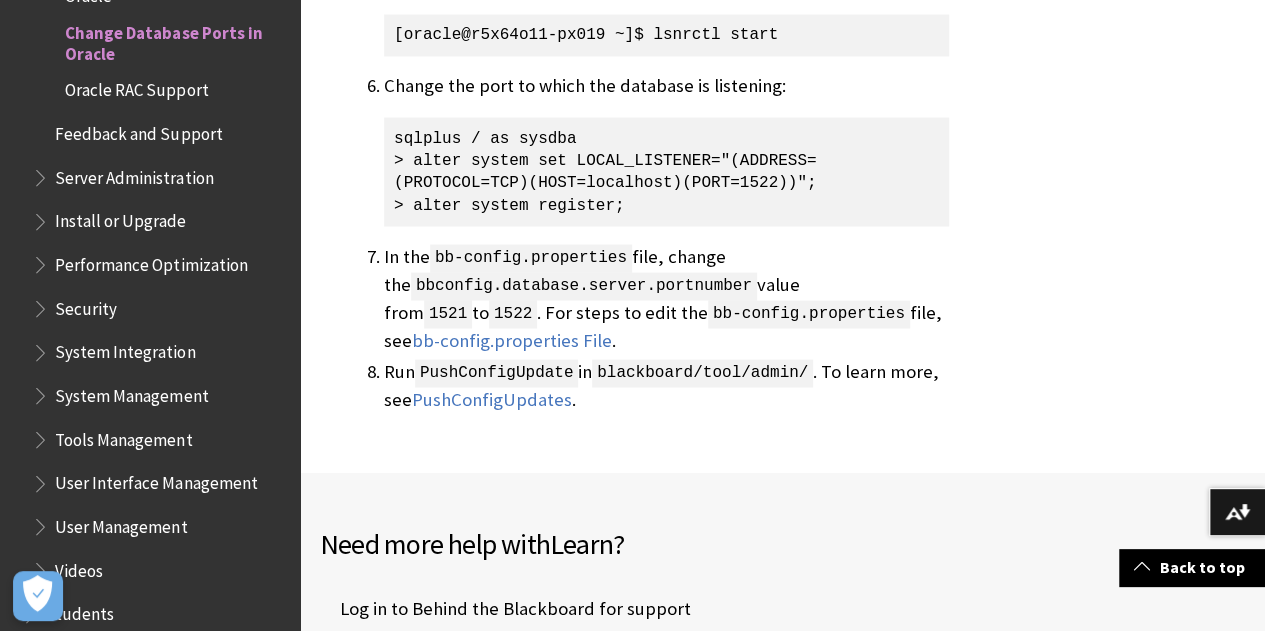 click on "bbconfig.database.server.portnumber" at bounding box center (584, 286) 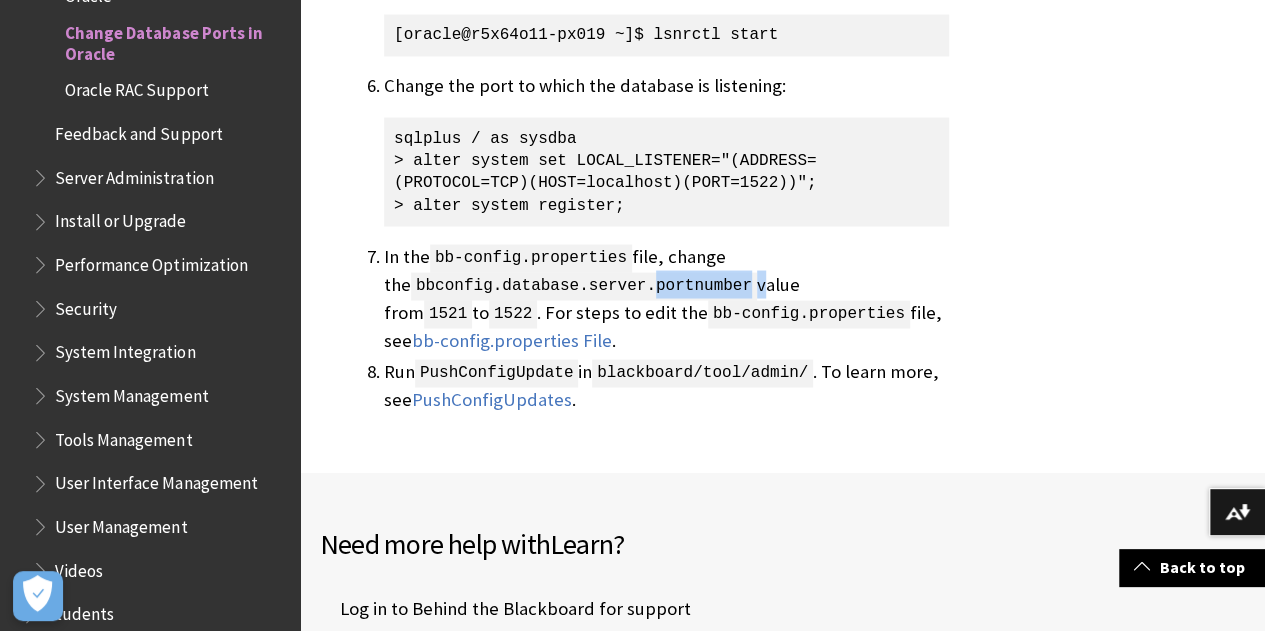 click on "bbconfig.database.server.portnumber" at bounding box center [584, 286] 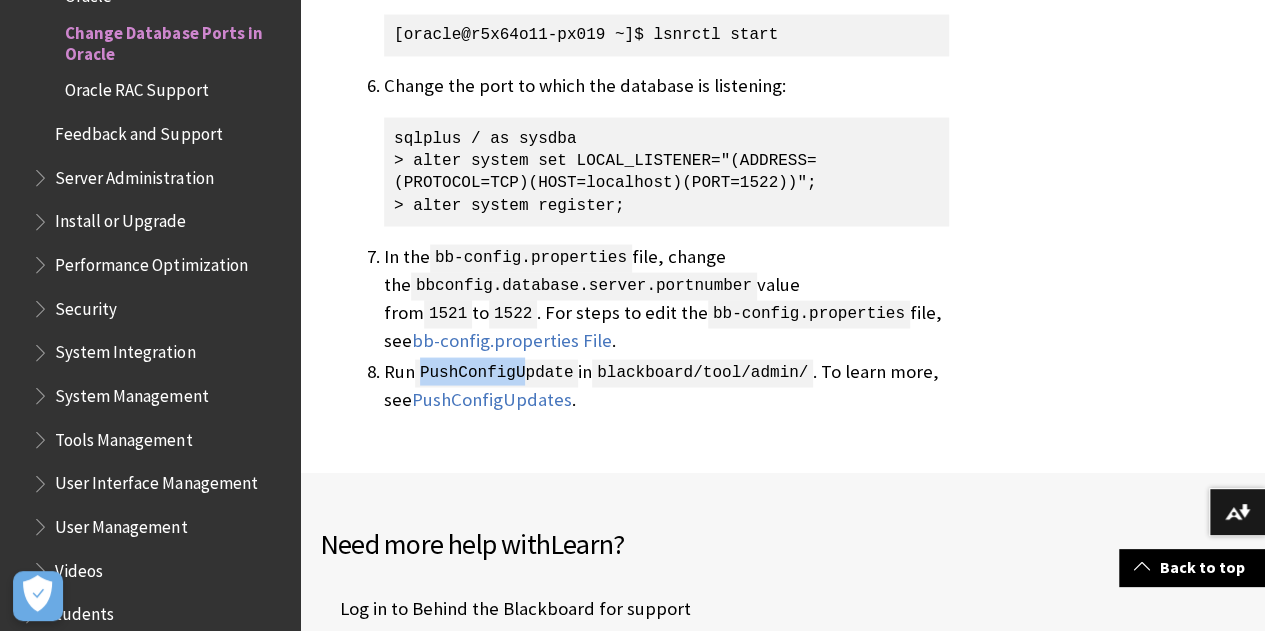 drag, startPoint x: 425, startPoint y: 371, endPoint x: 530, endPoint y: 369, distance: 105.01904 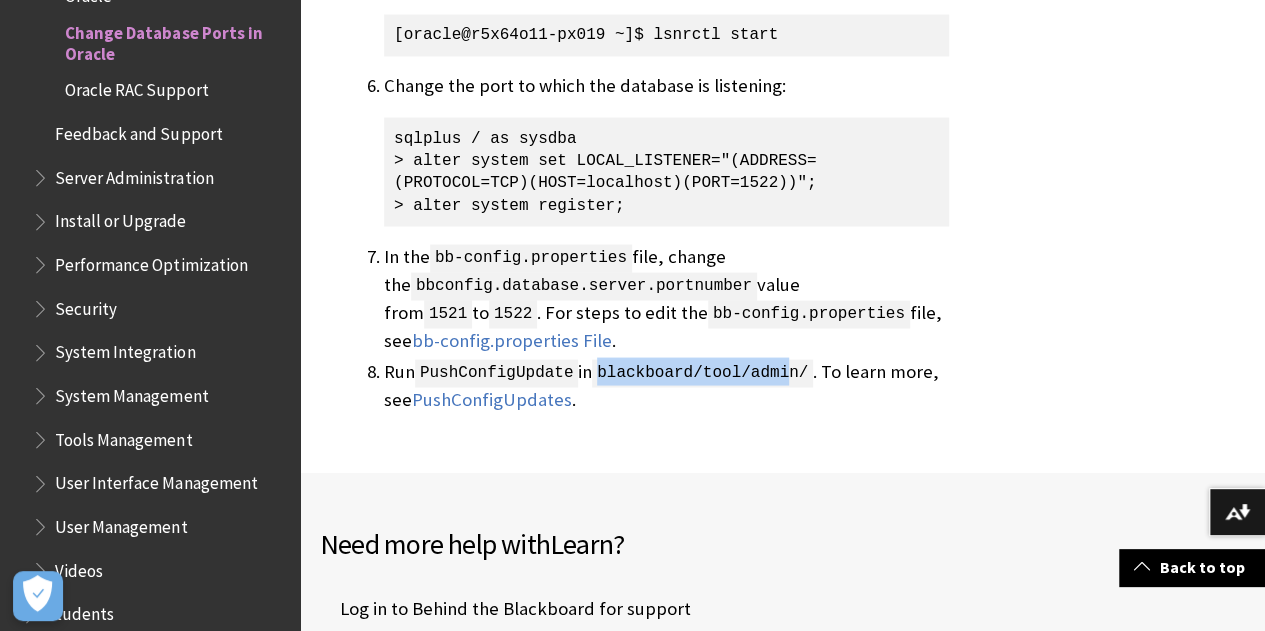 drag, startPoint x: 610, startPoint y: 369, endPoint x: 799, endPoint y: 366, distance: 189.0238 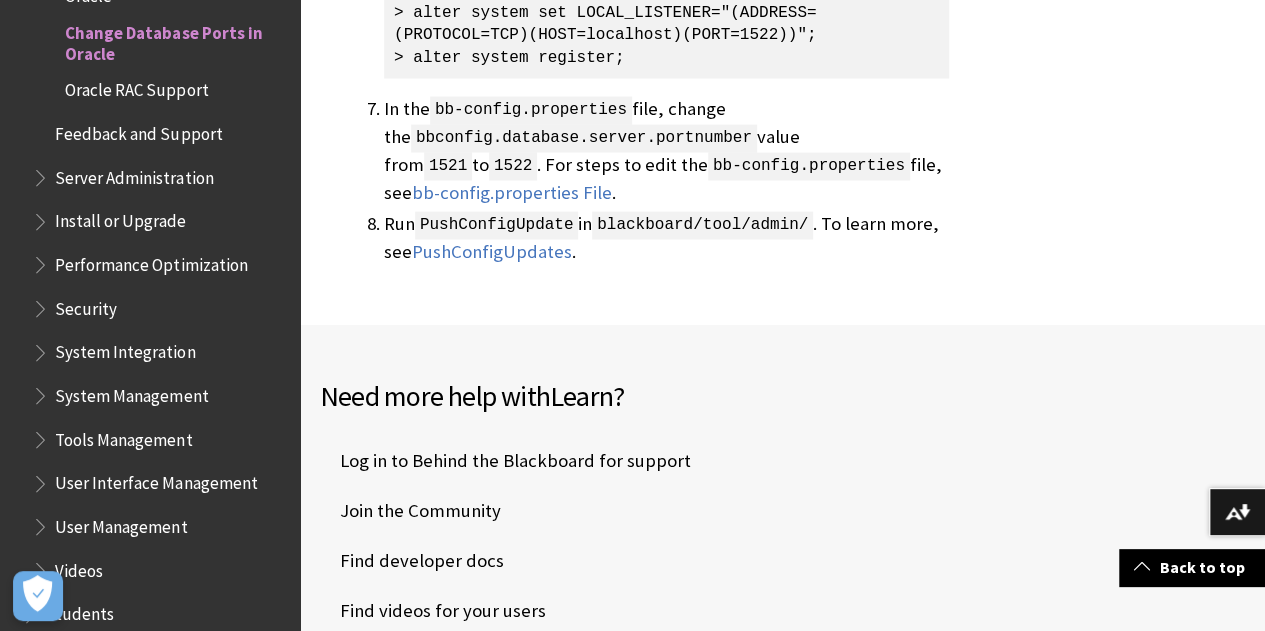 scroll, scrollTop: 1700, scrollLeft: 0, axis: vertical 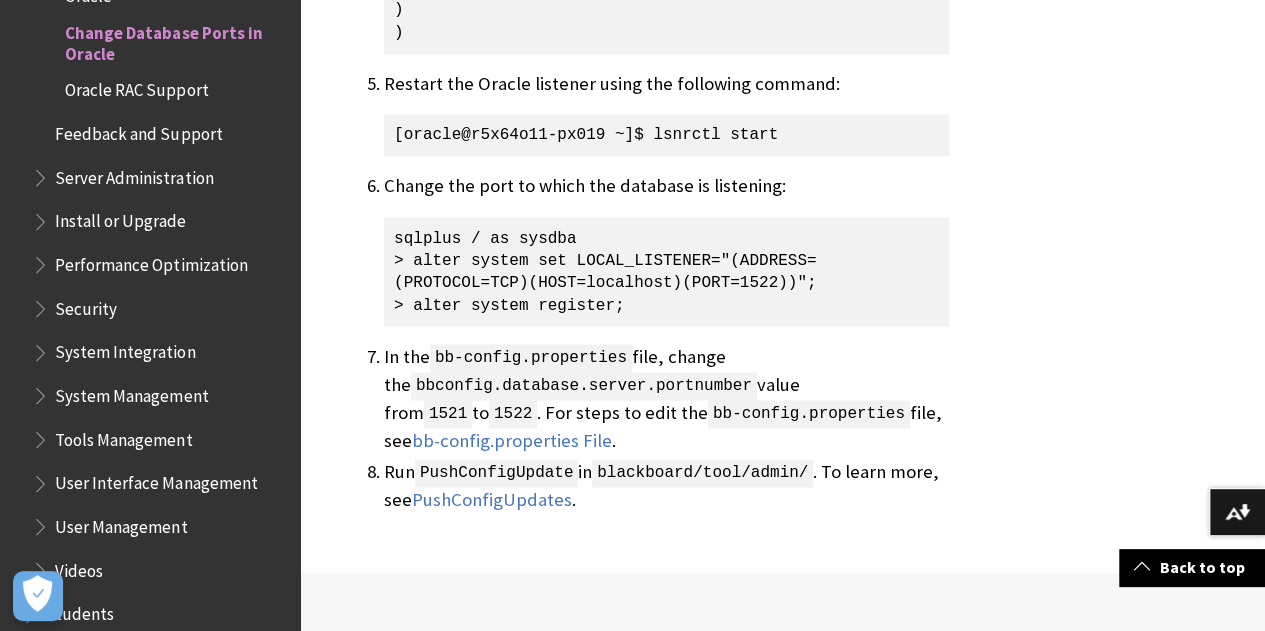 click on "sqlplus / as sysdba
> alter system set LOCAL_LISTENER="(ADDRESS=(PROTOCOL=TCP)(HOST=localhost)(PORT=1522))";
> alter system register;" at bounding box center (666, 272) 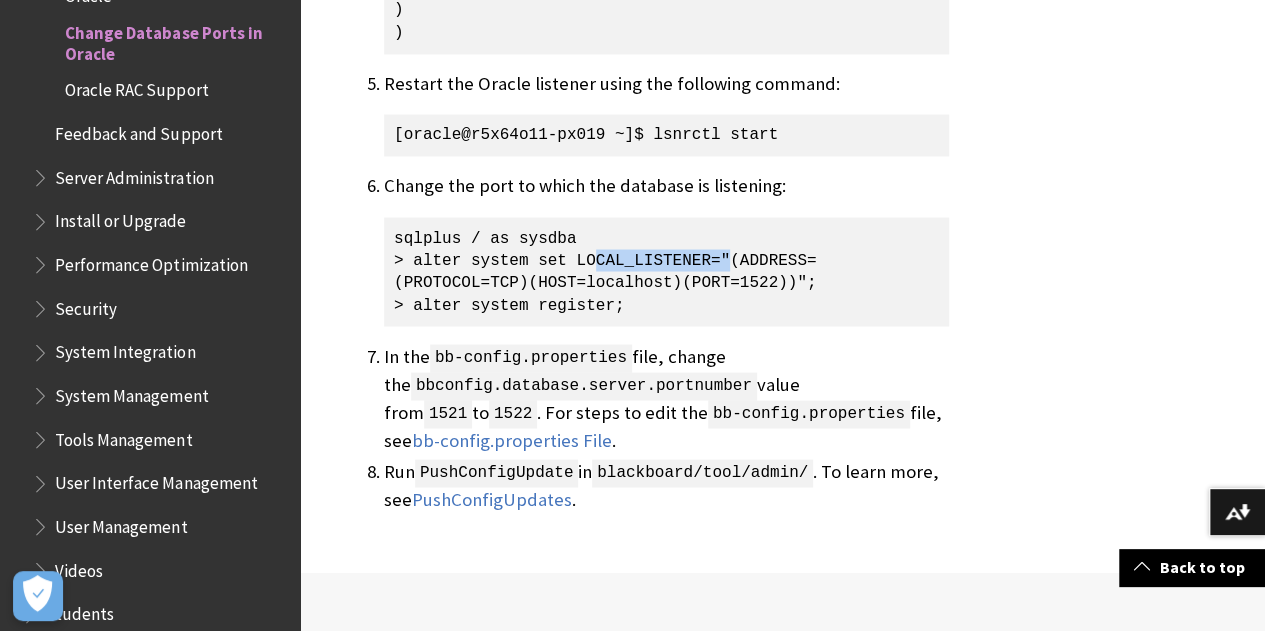 drag, startPoint x: 579, startPoint y: 253, endPoint x: 709, endPoint y: 250, distance: 130.0346 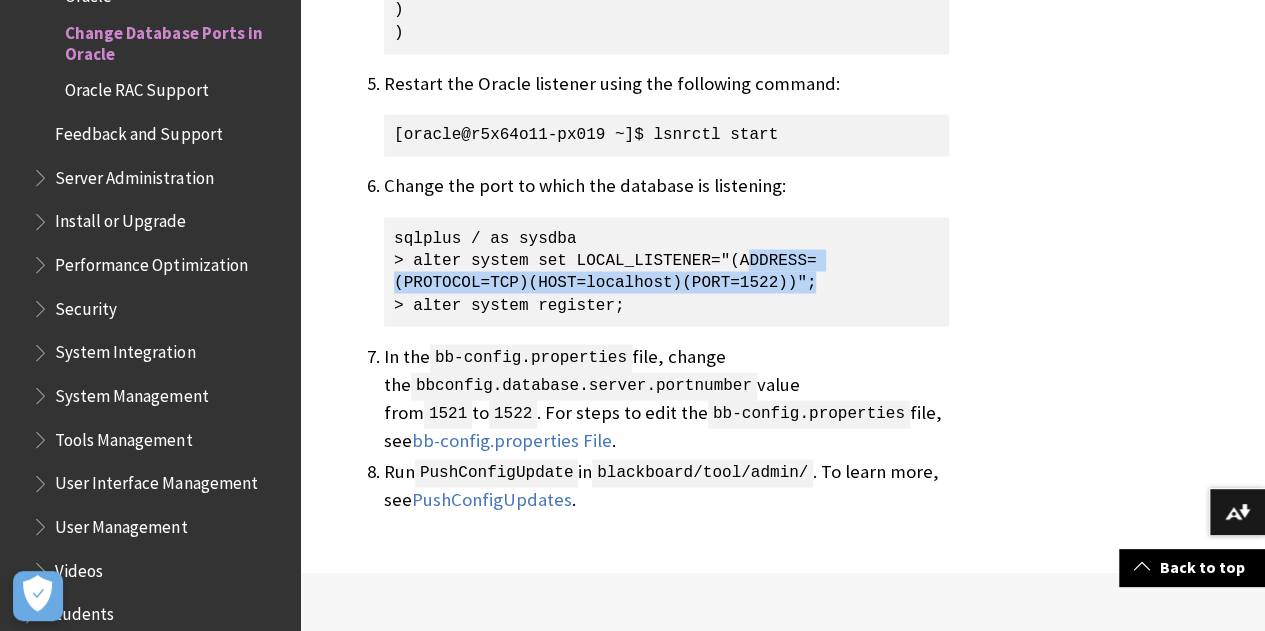 drag, startPoint x: 732, startPoint y: 255, endPoint x: 796, endPoint y: 281, distance: 69.079666 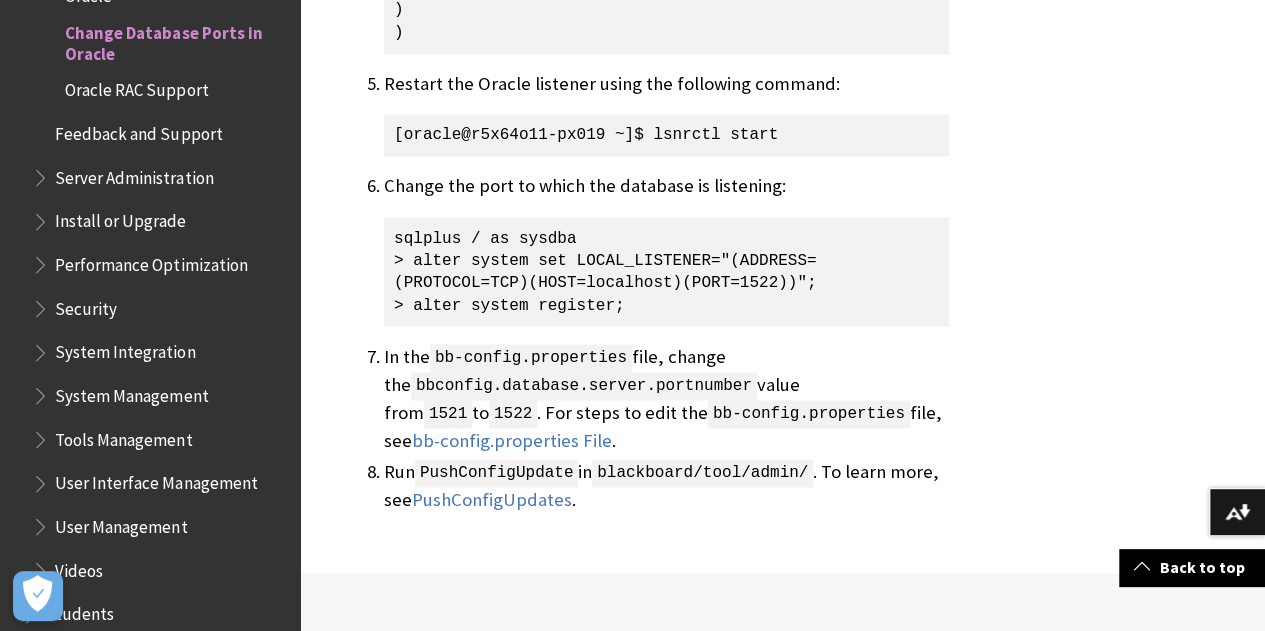 click on "sqlplus / as sysdba
> alter system set LOCAL_LISTENER="(ADDRESS=(PROTOCOL=TCP)(HOST=localhost)(PORT=1522))";
> alter system register;" at bounding box center [666, 272] 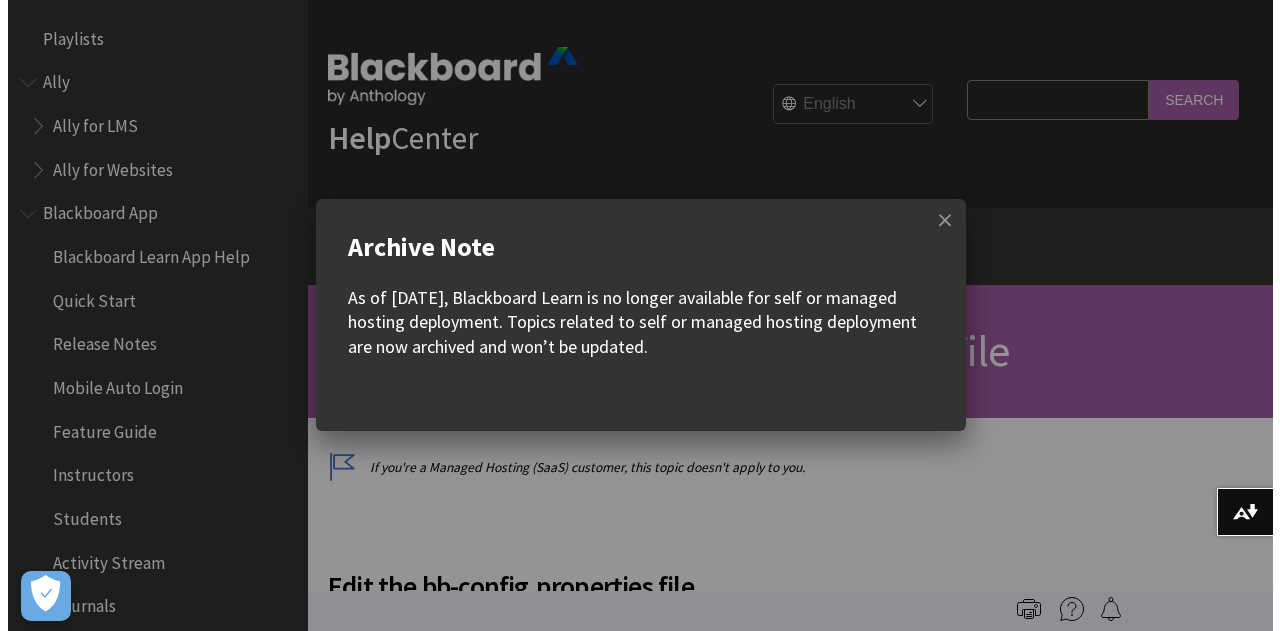 scroll, scrollTop: 0, scrollLeft: 0, axis: both 